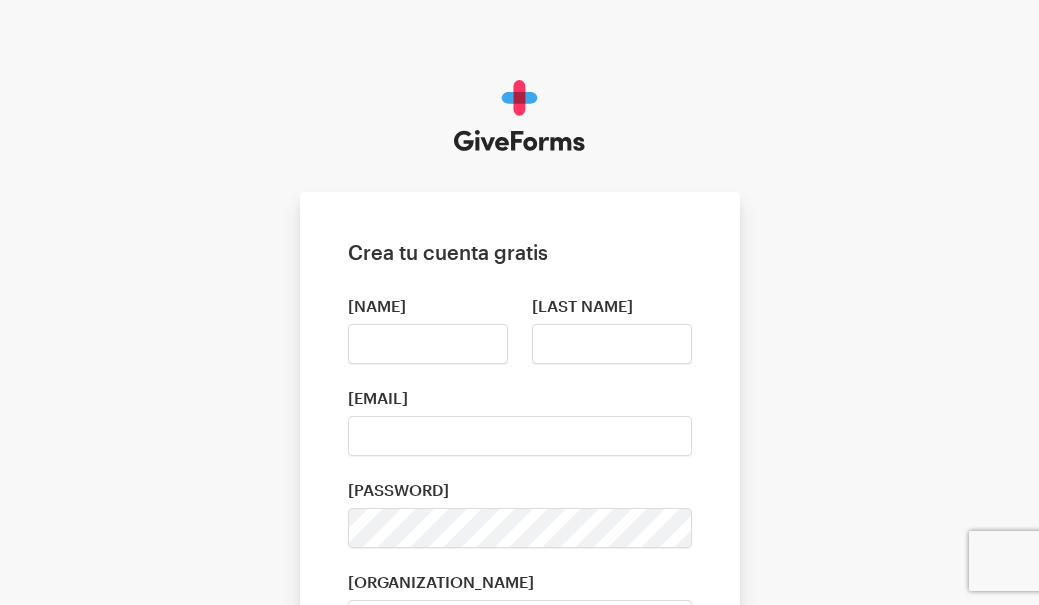 scroll, scrollTop: 282, scrollLeft: 0, axis: vertical 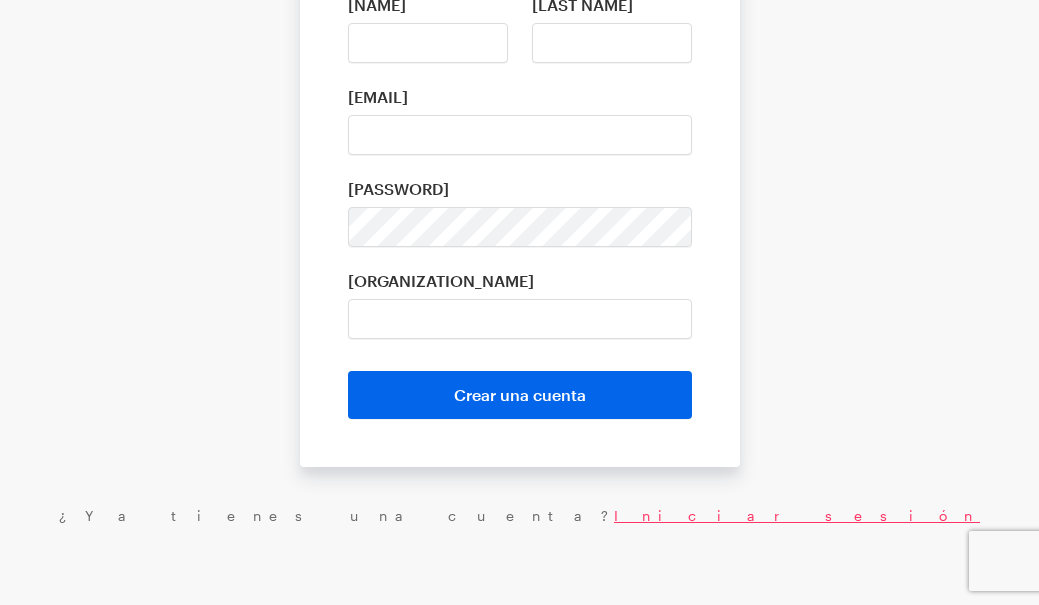 click on "Iniciar sesión" at bounding box center (797, 515) 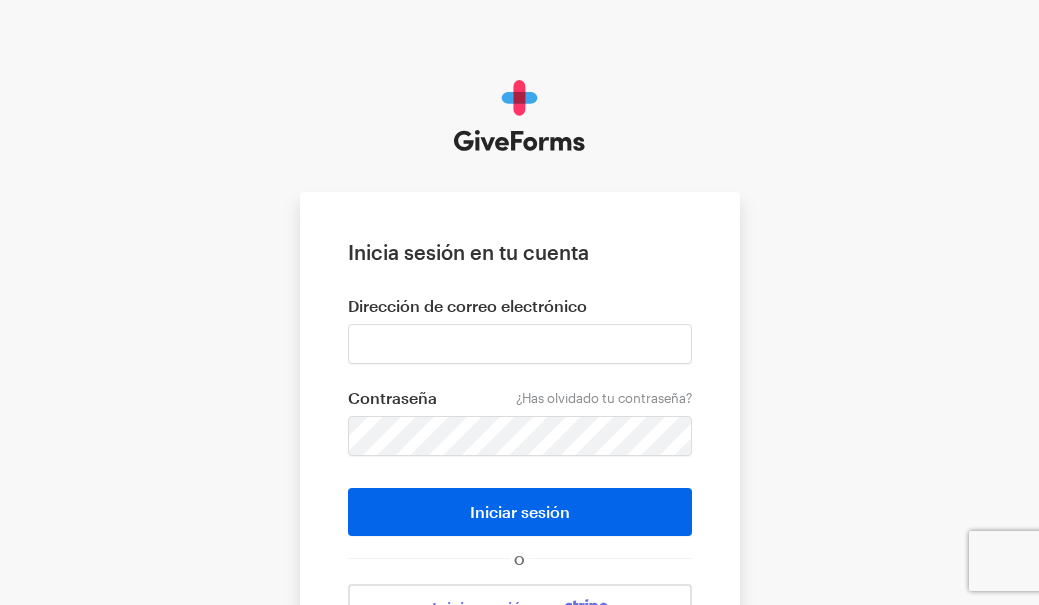 scroll, scrollTop: 0, scrollLeft: 0, axis: both 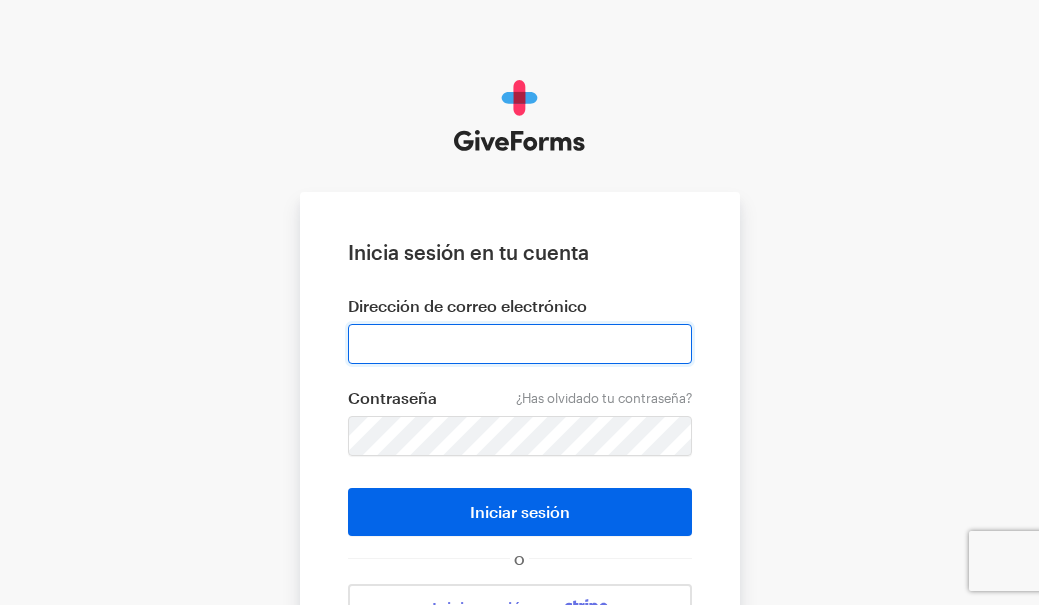 type on "udileynireyes@gmail.com" 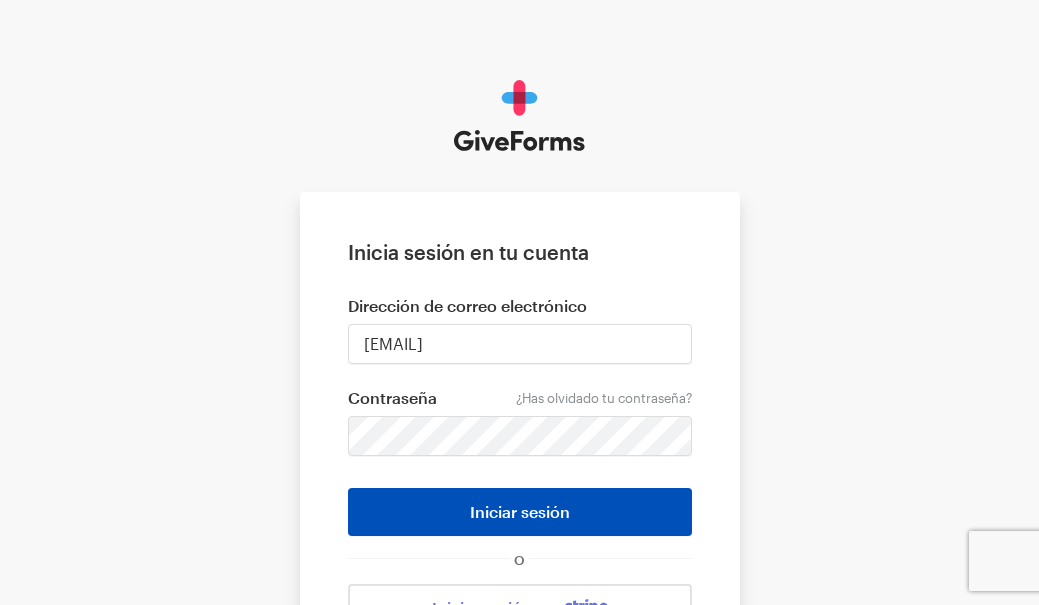 click on "Iniciar sesión" at bounding box center (520, 512) 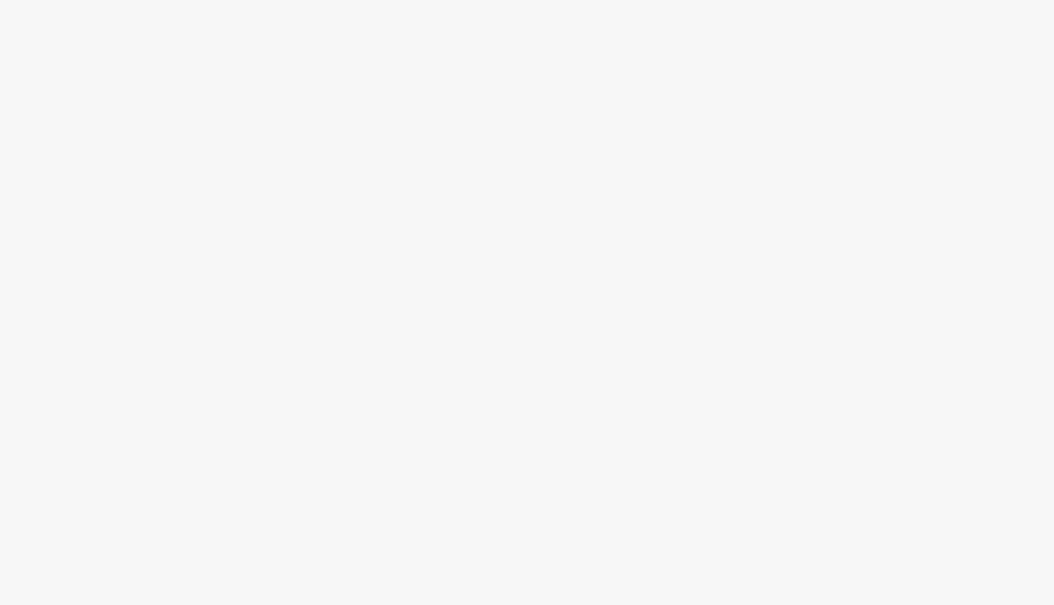 scroll, scrollTop: 0, scrollLeft: 0, axis: both 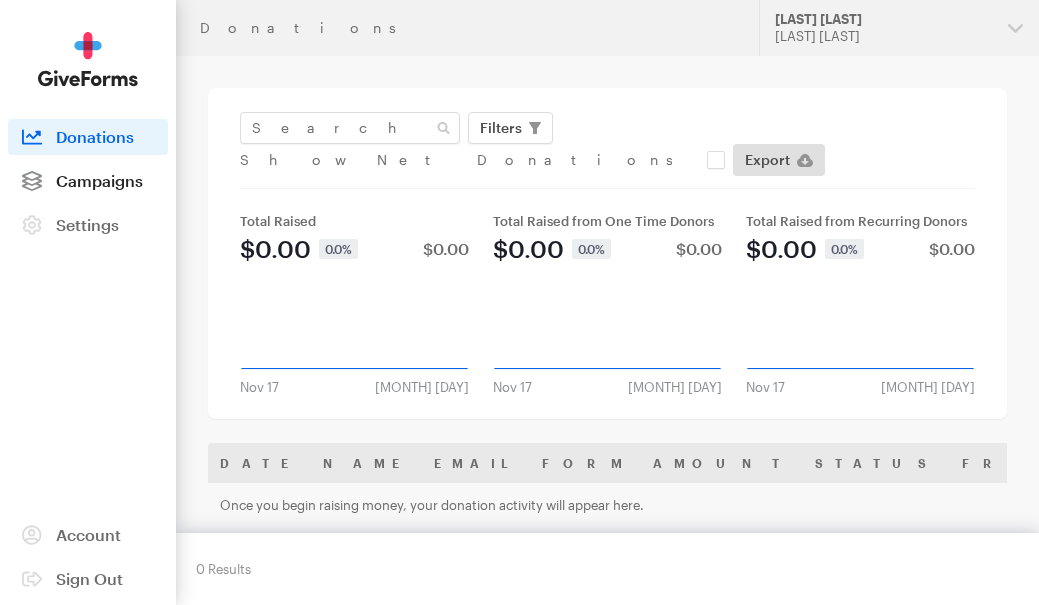 click on "Campaigns" at bounding box center [99, 180] 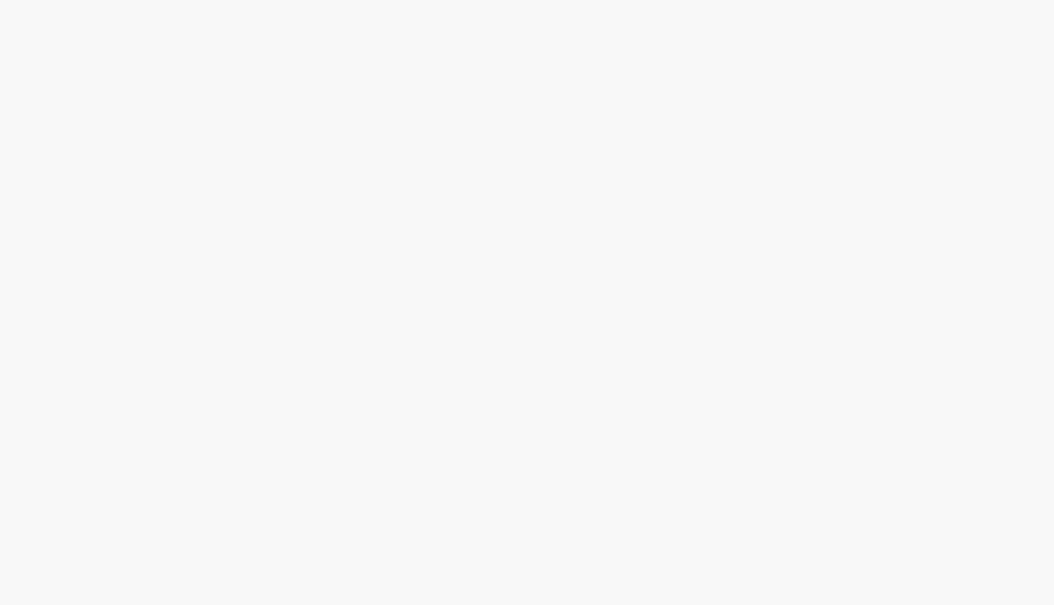 scroll, scrollTop: 0, scrollLeft: 0, axis: both 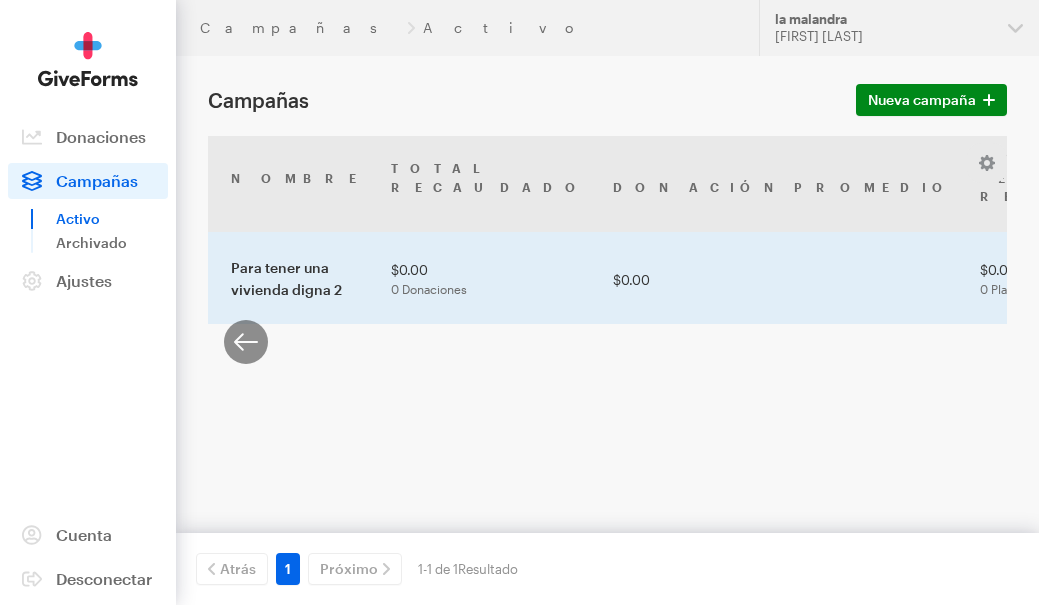click on "25" at bounding box center (1440, 279) 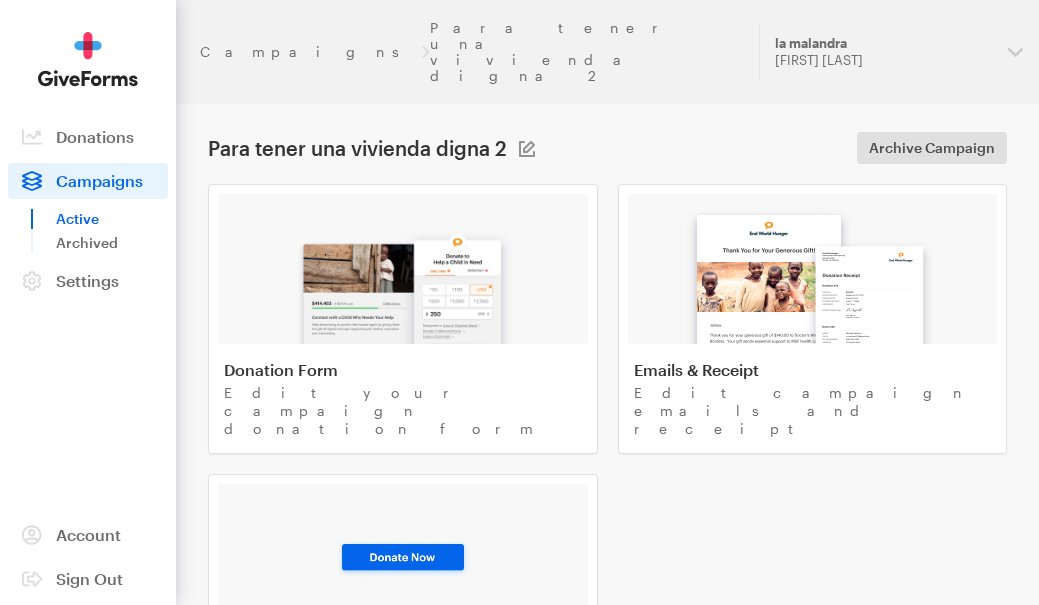 scroll, scrollTop: 46, scrollLeft: 0, axis: vertical 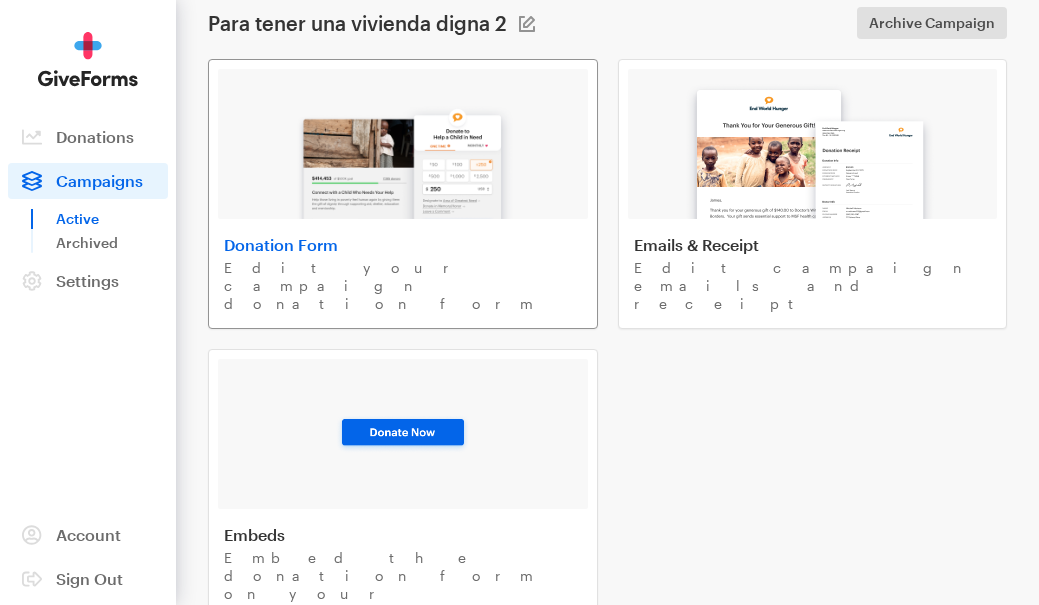 click at bounding box center (403, 155) 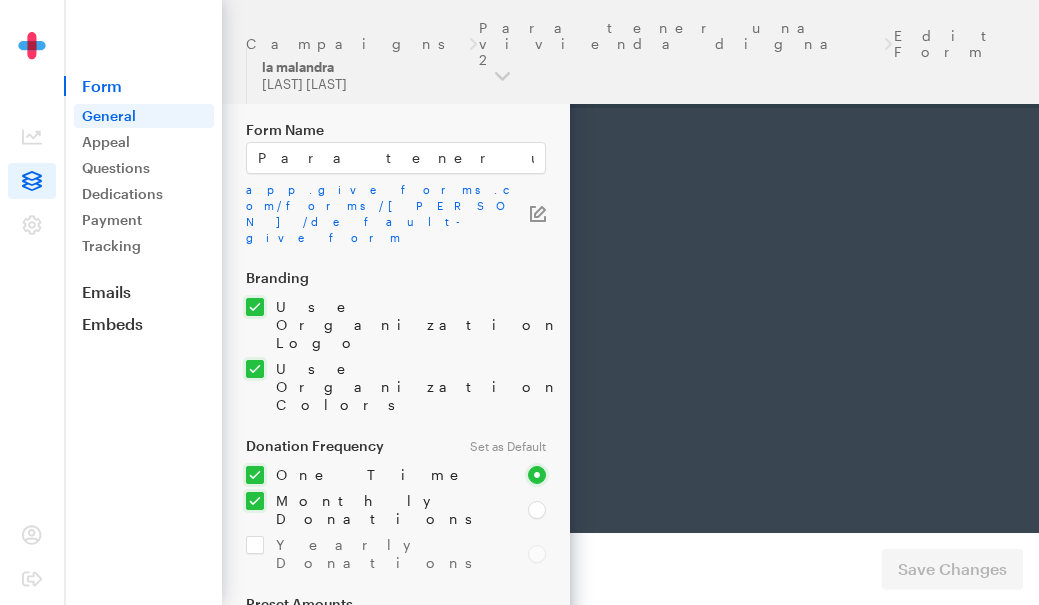 scroll, scrollTop: 0, scrollLeft: 0, axis: both 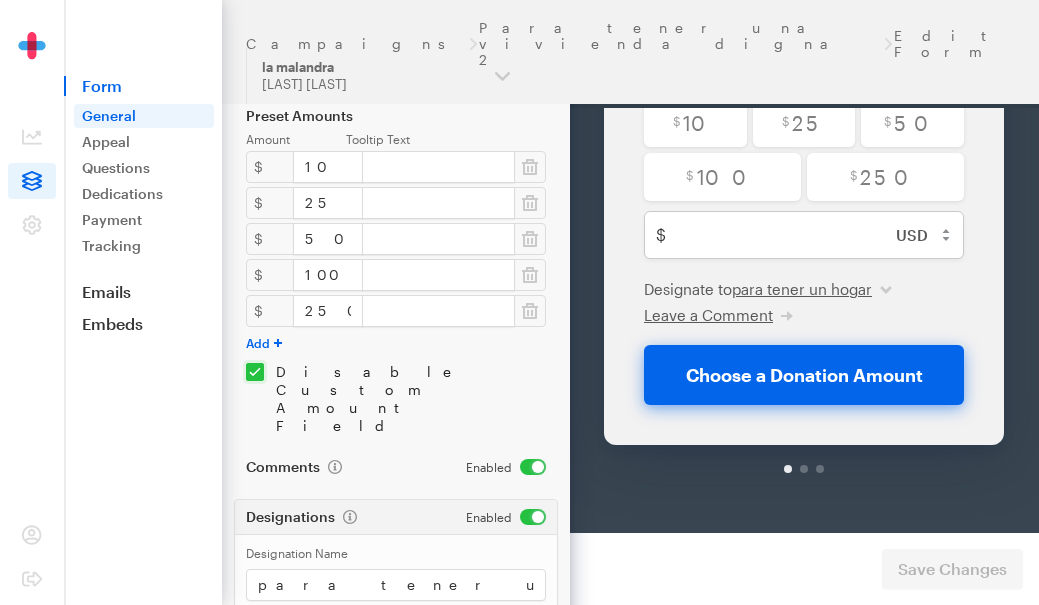 click on "Danger Zone" at bounding box center [510, 679] 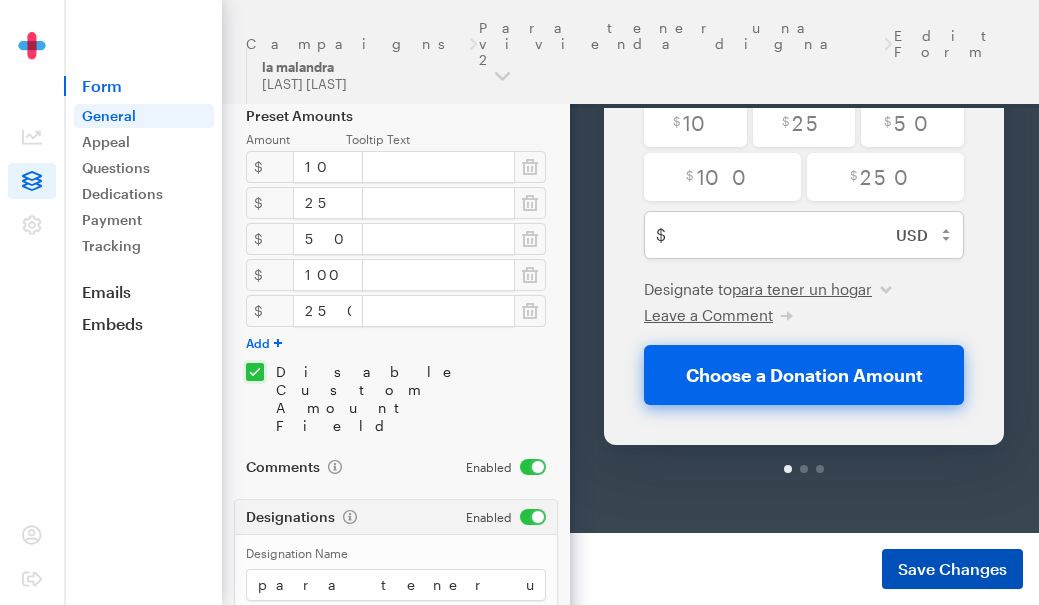 type on "DONA AHORA" 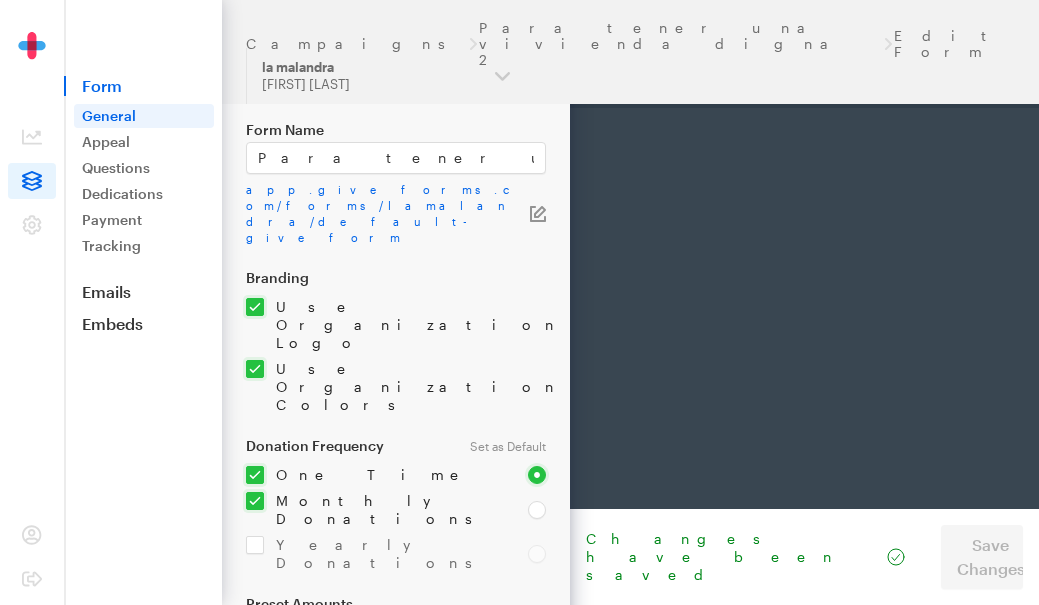 scroll, scrollTop: 0, scrollLeft: 0, axis: both 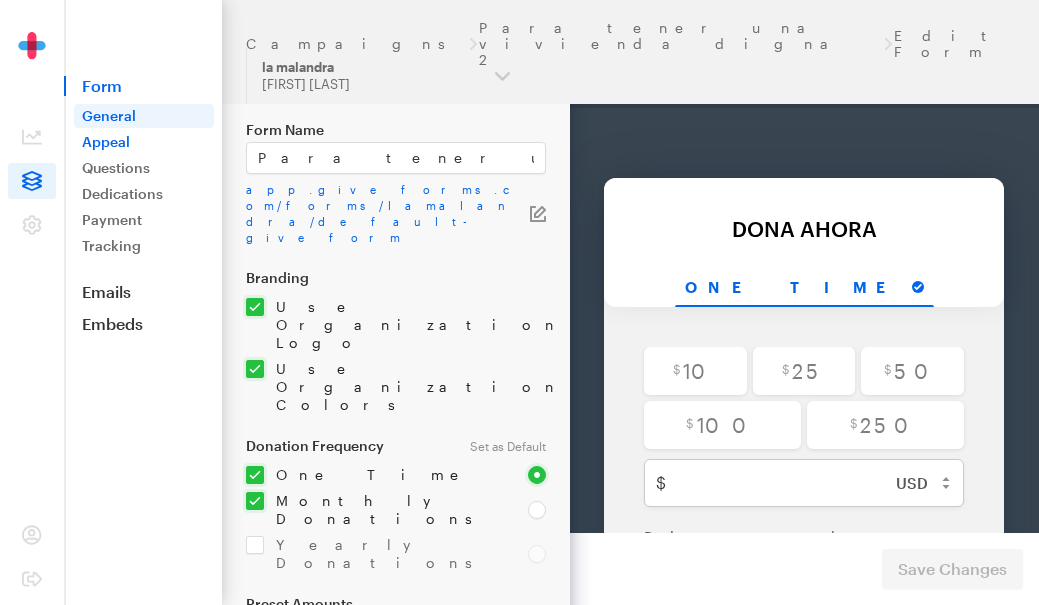 click on "Appeal" at bounding box center [144, 142] 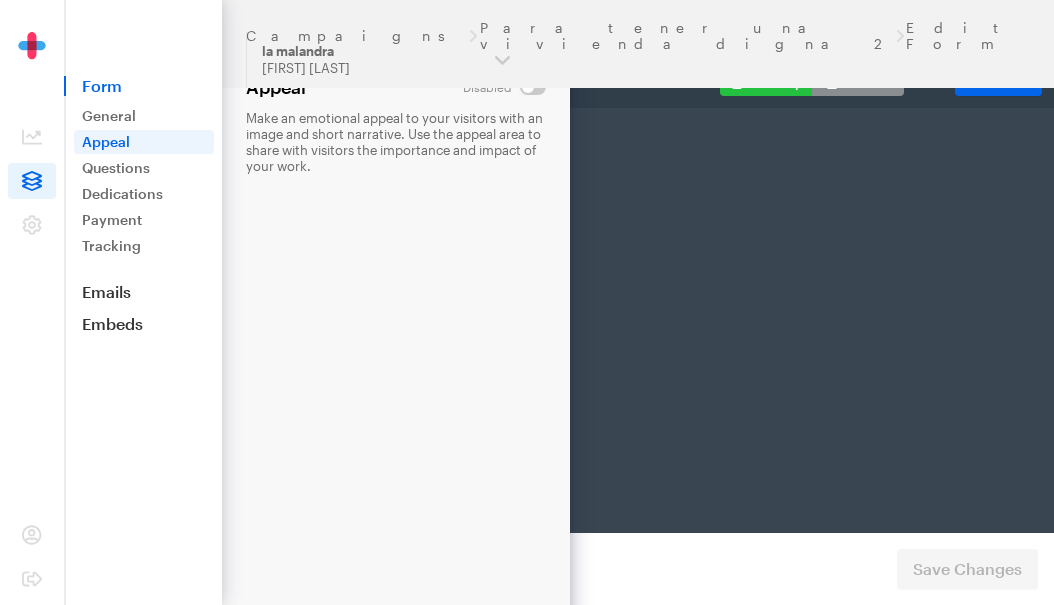 scroll, scrollTop: 0, scrollLeft: 0, axis: both 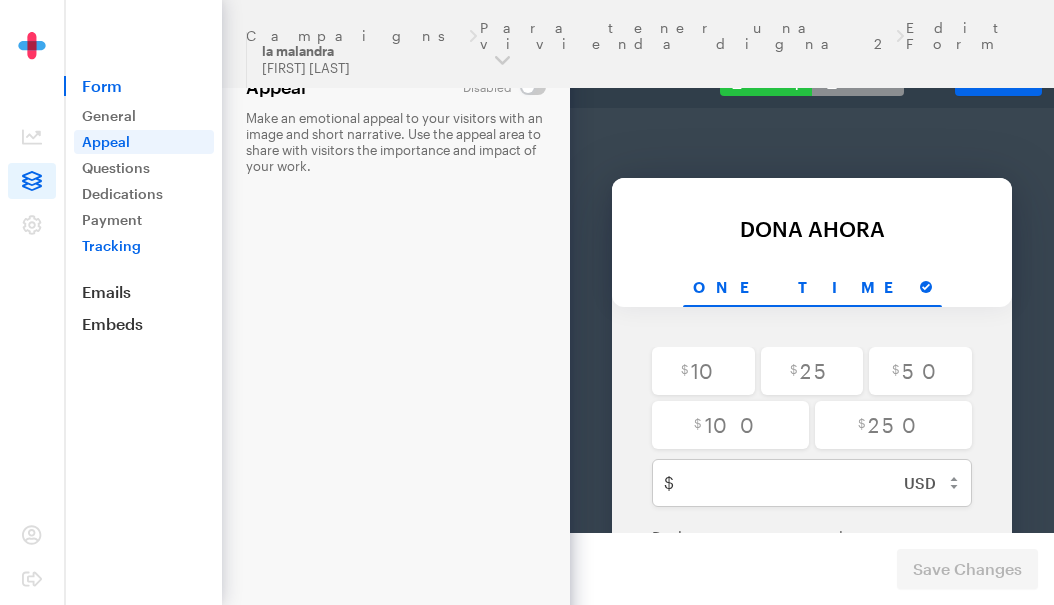 click on "Tracking" at bounding box center [144, 246] 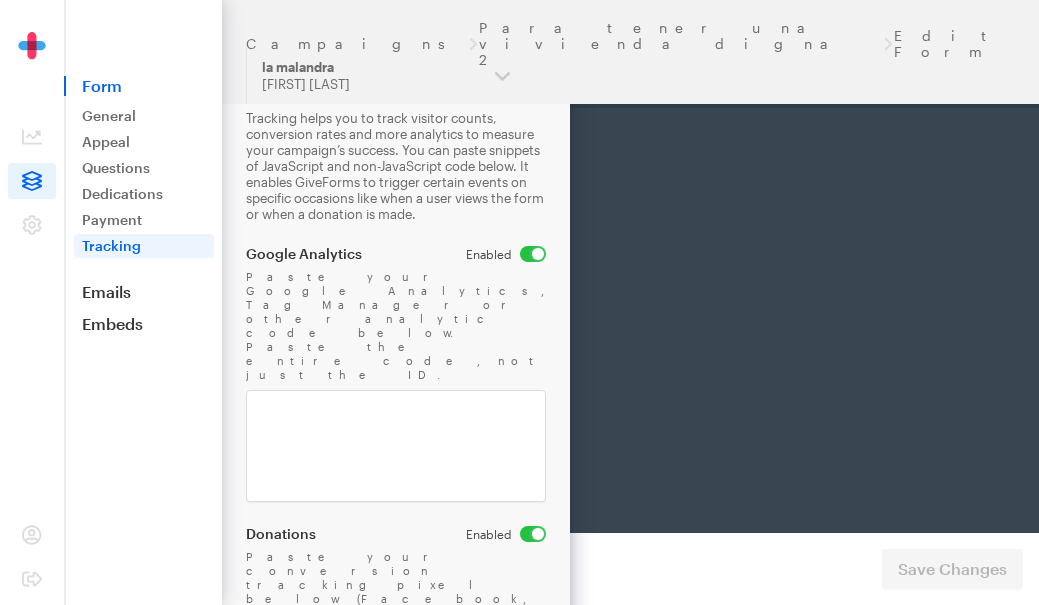 scroll, scrollTop: 0, scrollLeft: 0, axis: both 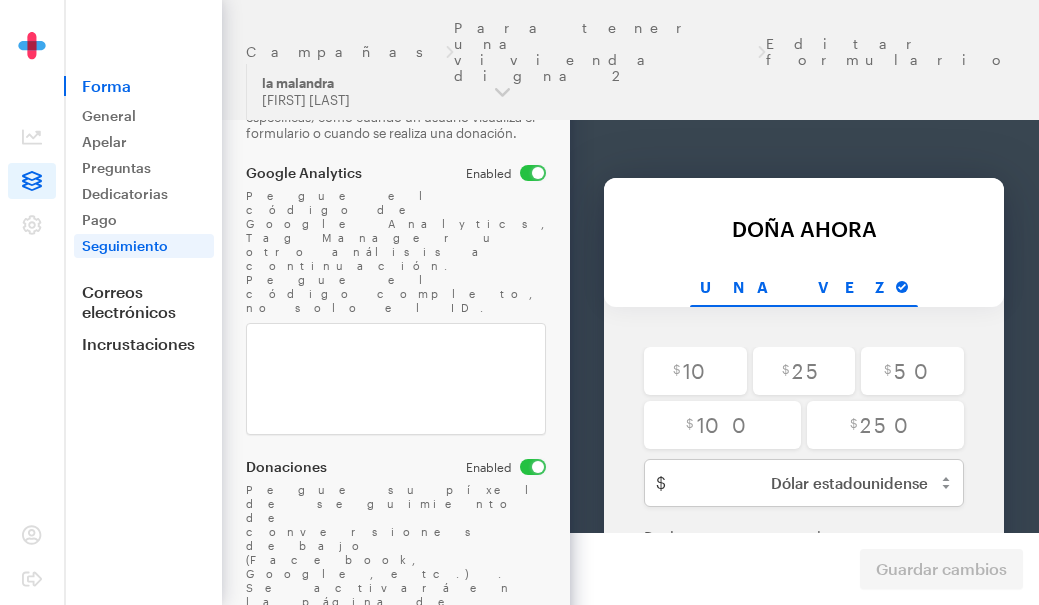 click on "Campañas
Para tener una vivienda digna 2
Editar formulario" at bounding box center [630, 52] 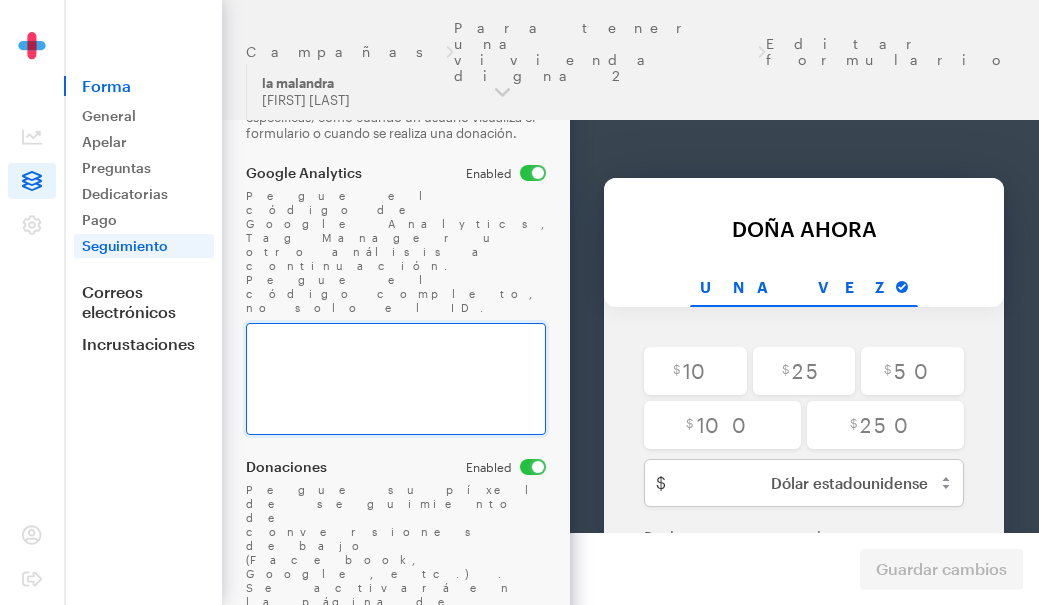 click at bounding box center (396, 379) 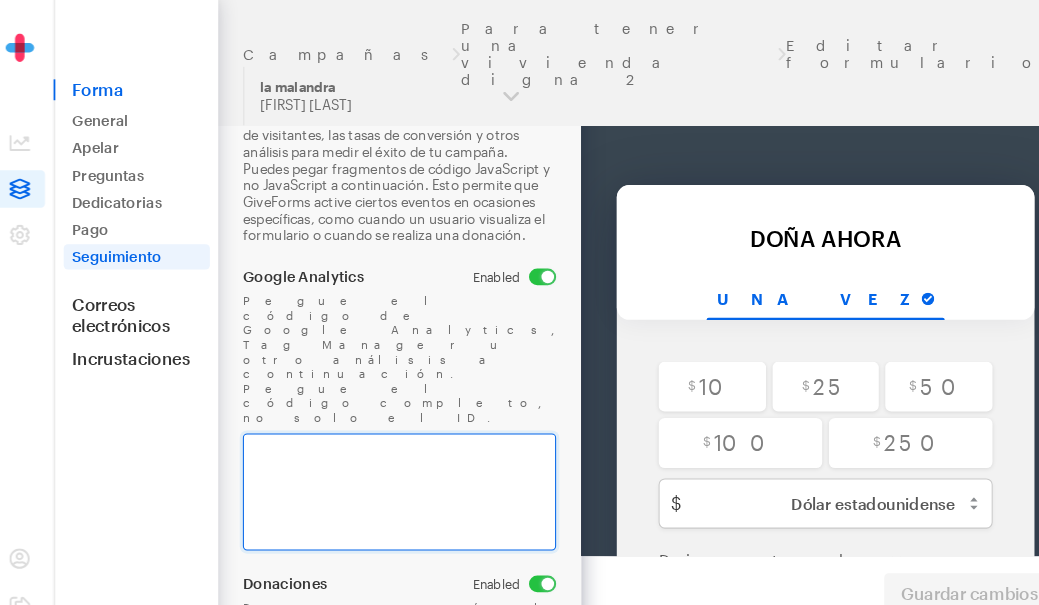 scroll, scrollTop: 0, scrollLeft: 0, axis: both 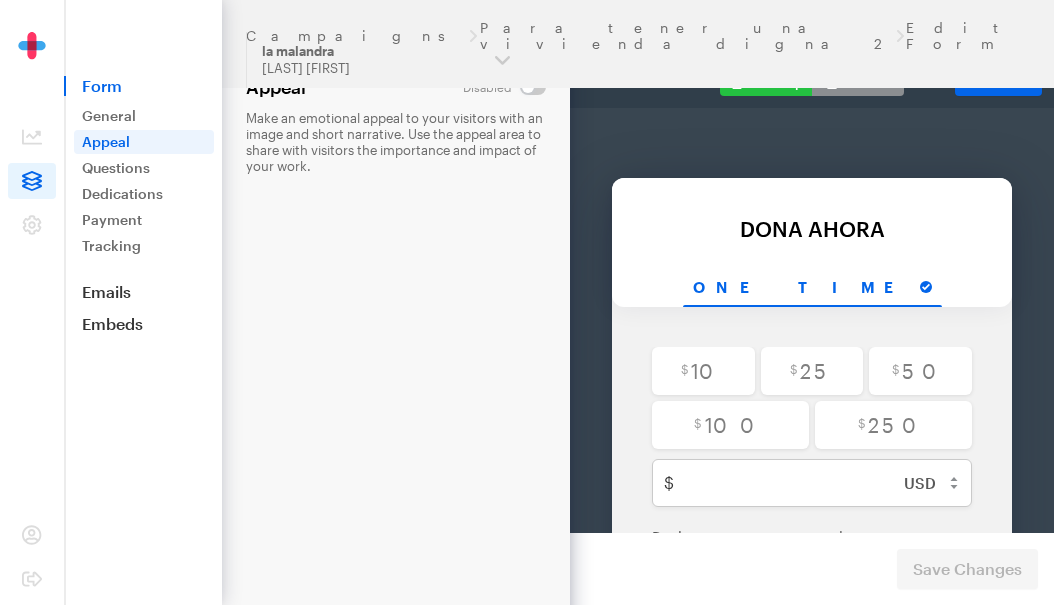 click on "Campaigns
Para tener una vivienda digna 2
Edit Form
Appeal
Make an emotional appeal to your visitors with an image and short narrative. Use the appeal area to share with visitors the importance and impact of your work.
Hide appeal on mobile?
Headline
Subheadline
Cover Photo
A cover photo is required.
Upload
960 x 440  •  jpg, png, or gif" at bounding box center [285, 302] 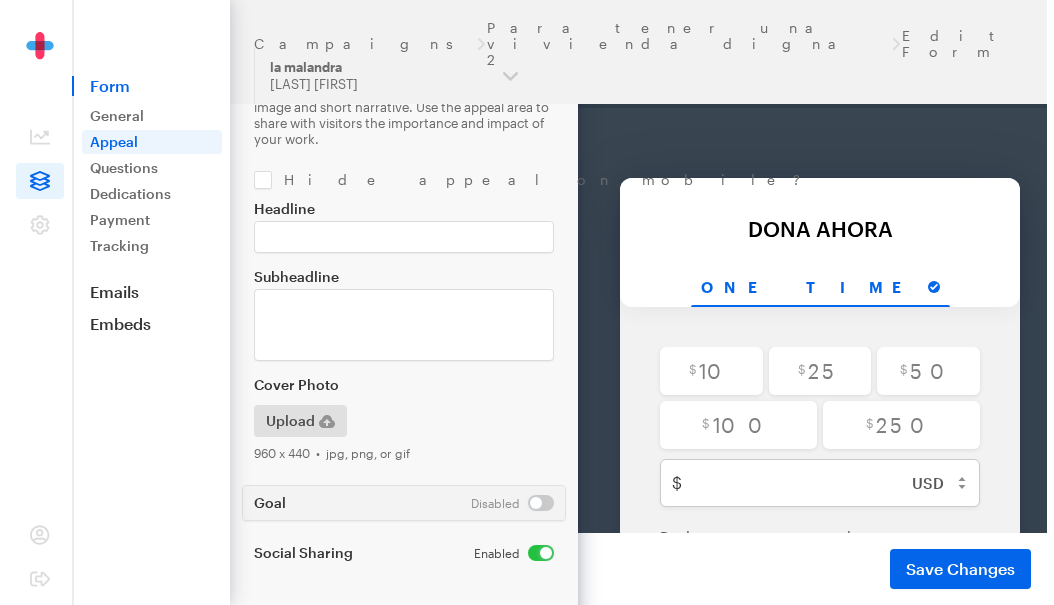 scroll, scrollTop: 0, scrollLeft: 0, axis: both 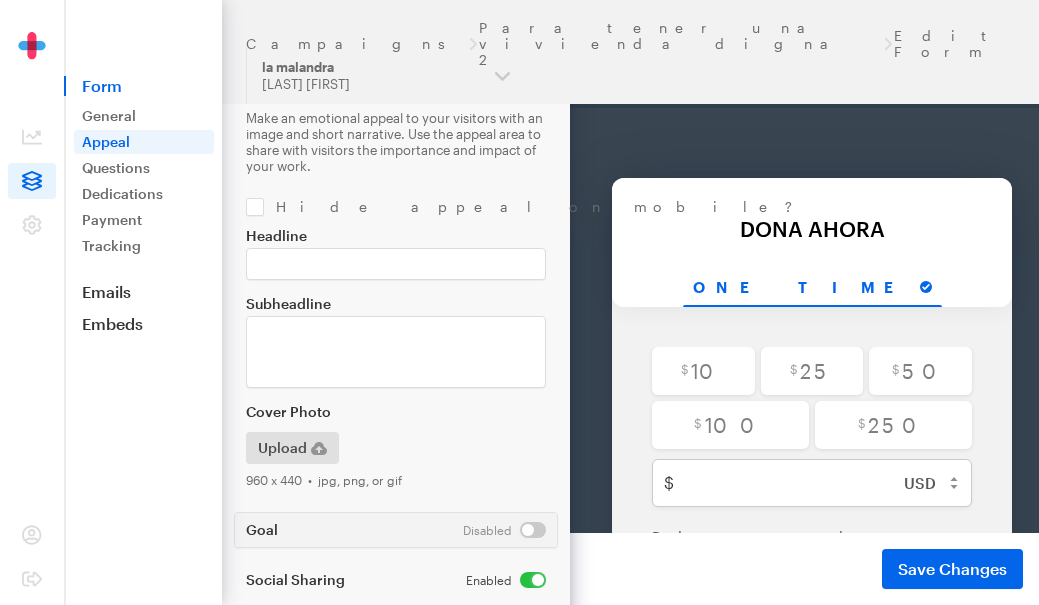 click at bounding box center (506, 87) 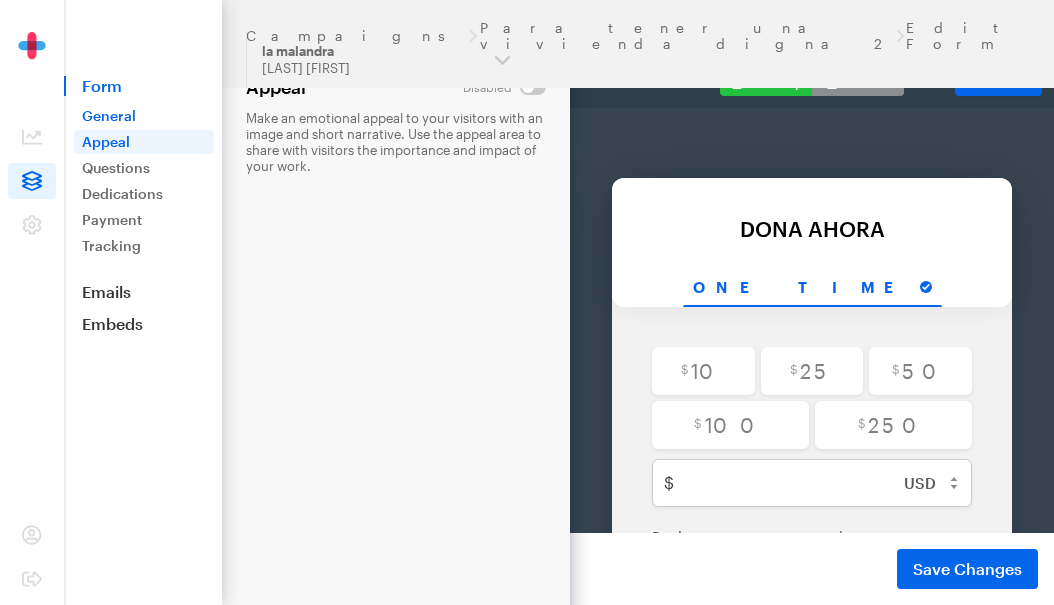 click on "General" at bounding box center [144, 116] 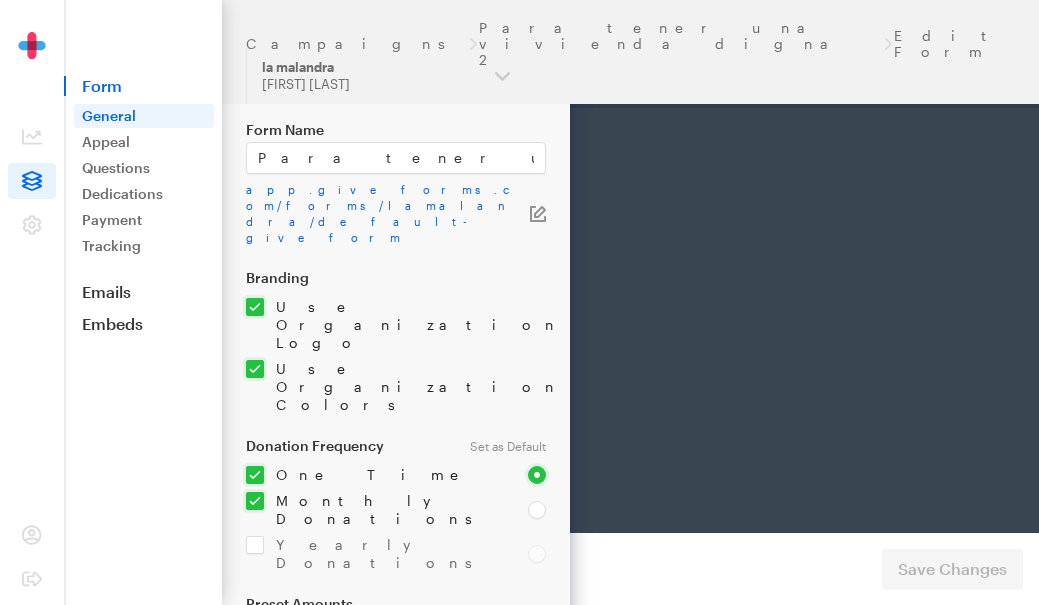 scroll, scrollTop: 0, scrollLeft: 0, axis: both 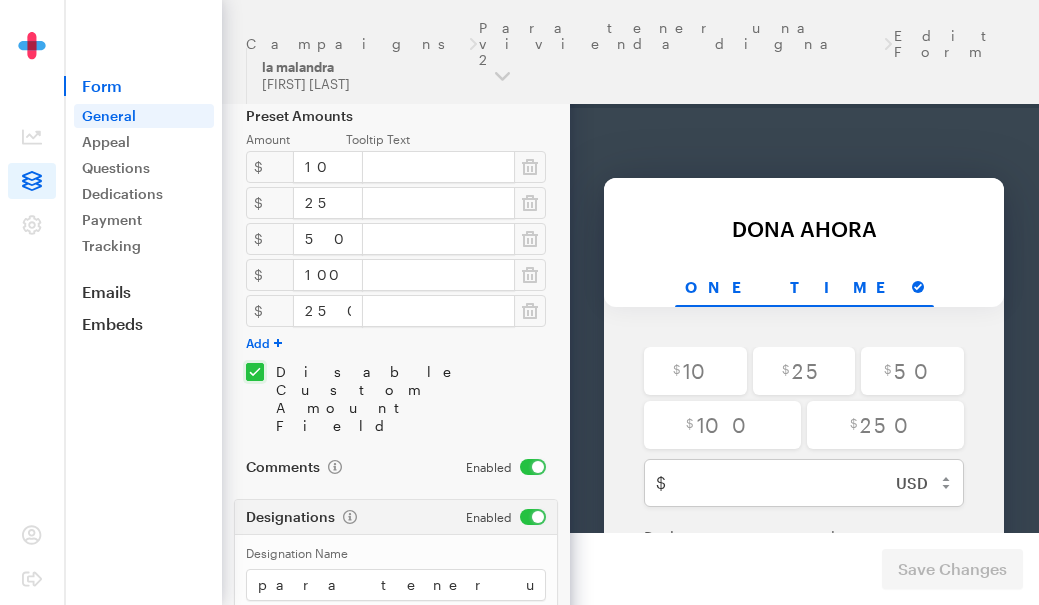 click on "Embed  Form" at bounding box center [975, 81] 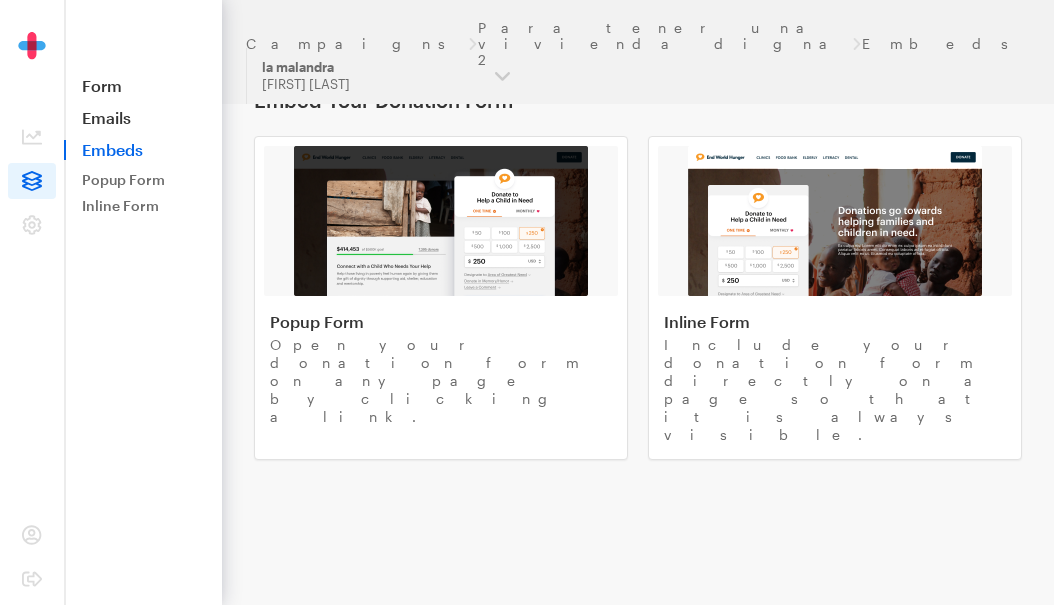 scroll, scrollTop: 0, scrollLeft: 0, axis: both 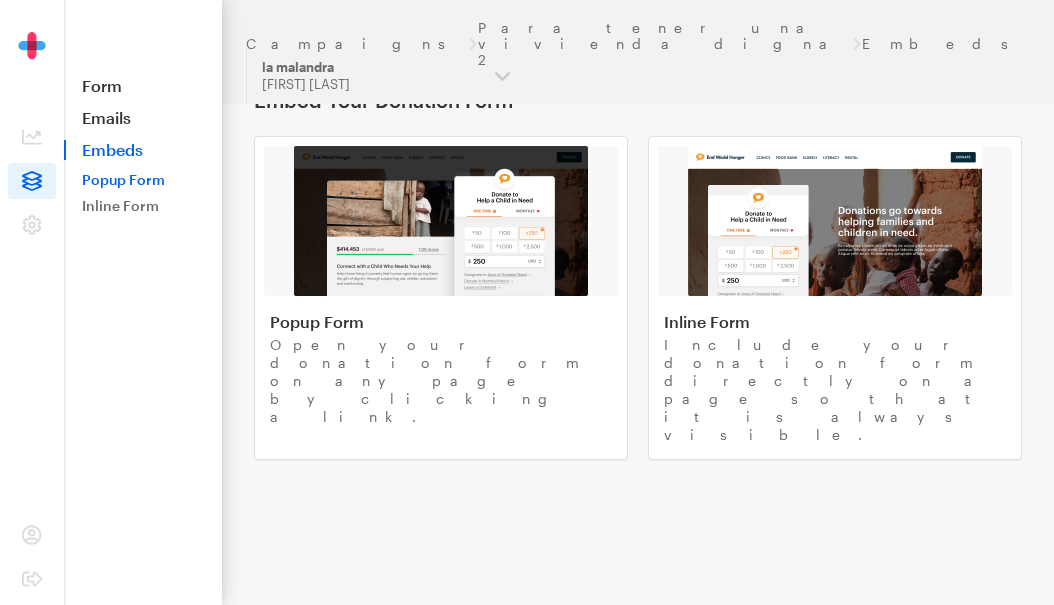 click on "Popup Form" at bounding box center [144, 180] 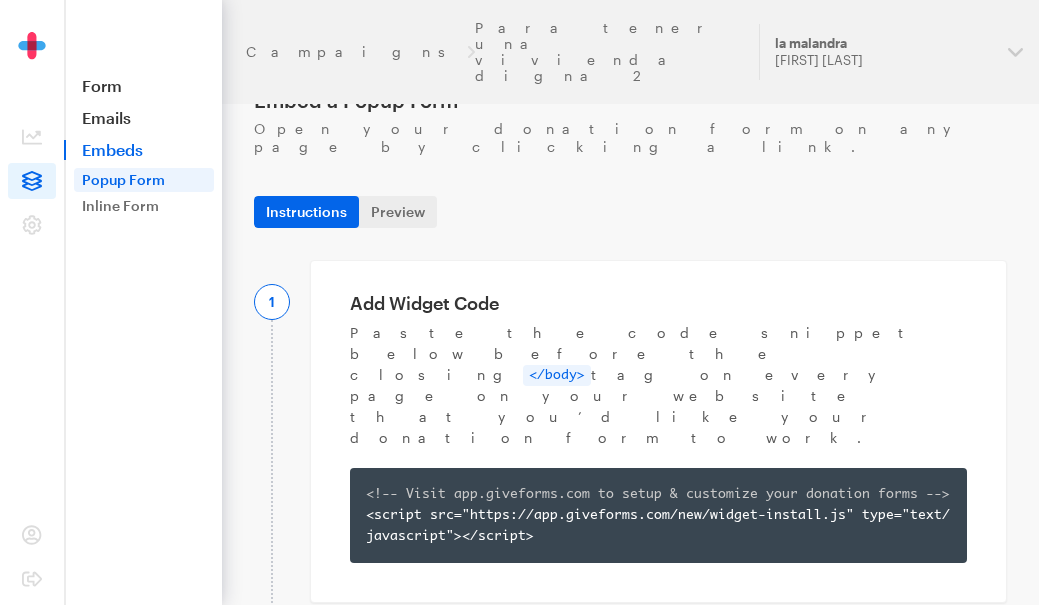 scroll, scrollTop: 0, scrollLeft: 0, axis: both 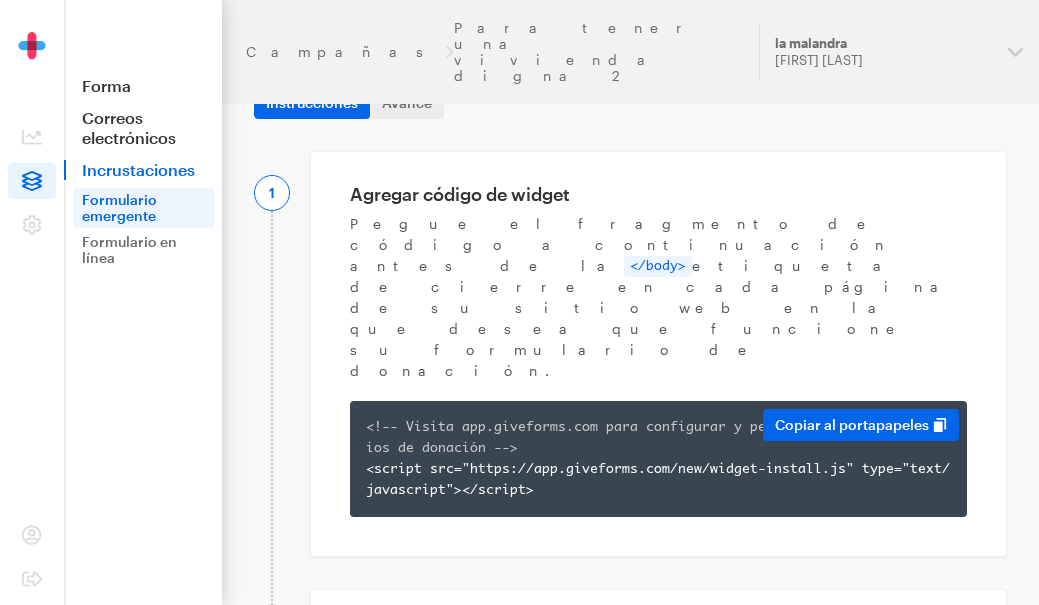 click on "<script src="https://app.giveforms.com/new/widget-install.js" type="text/javascript"></script>" at bounding box center (658, 480) 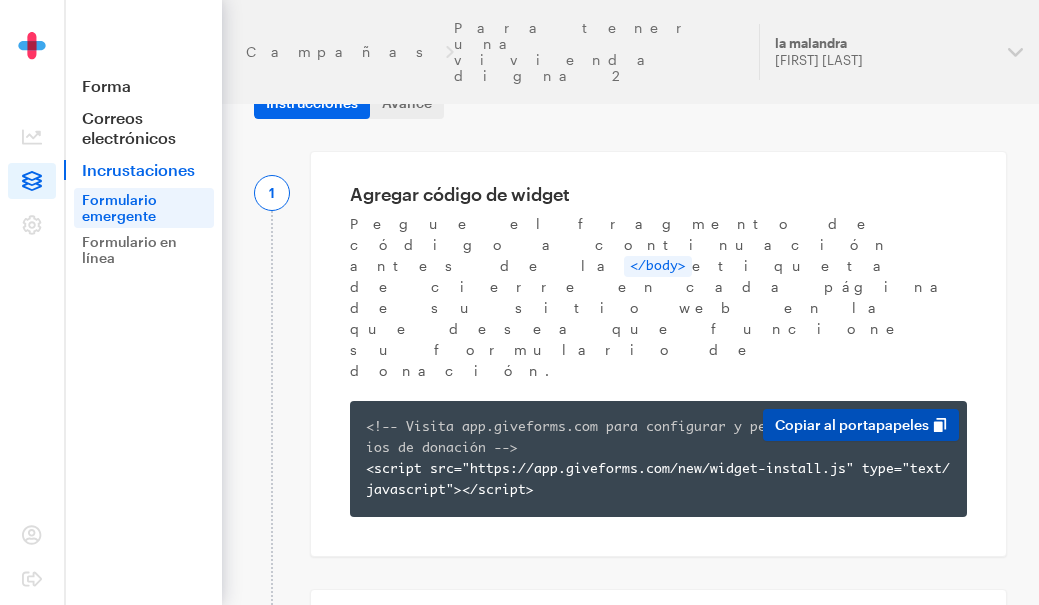 click on "Copiar al portapapeles" at bounding box center [861, 425] 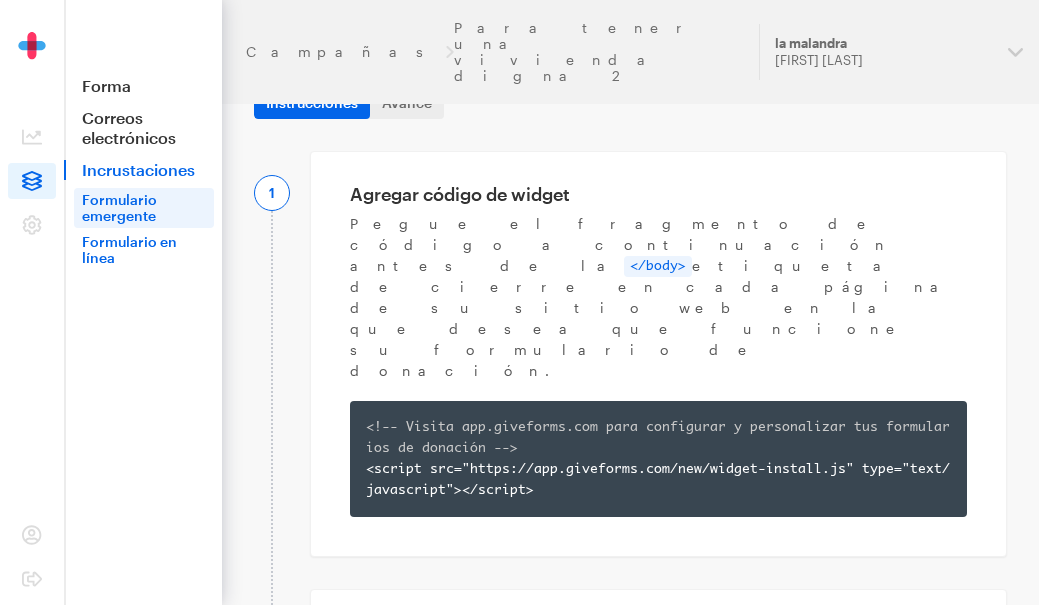 click on "Formulario en línea" at bounding box center [144, 250] 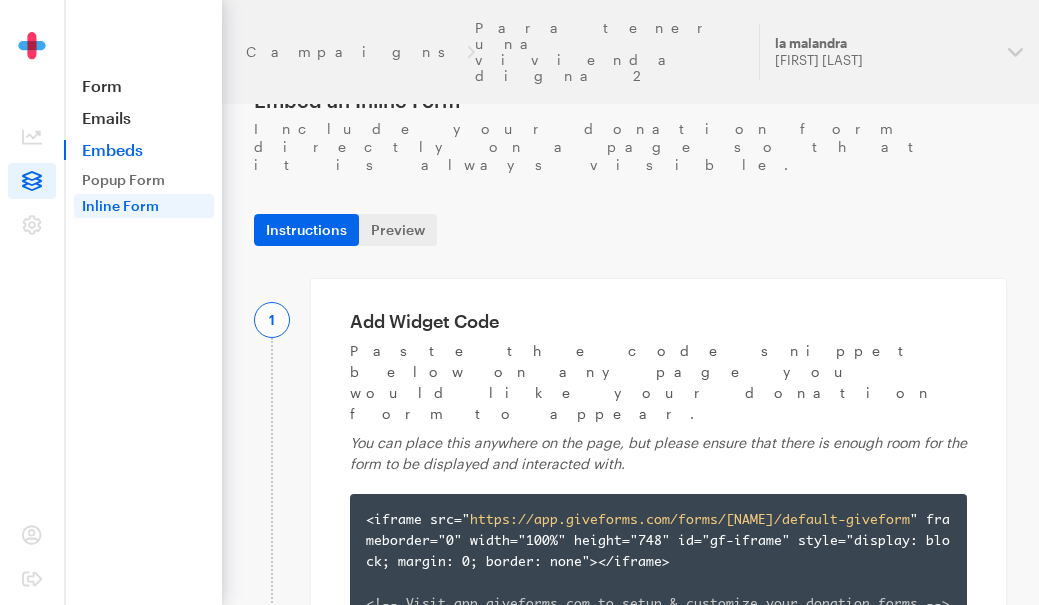 scroll, scrollTop: 0, scrollLeft: 0, axis: both 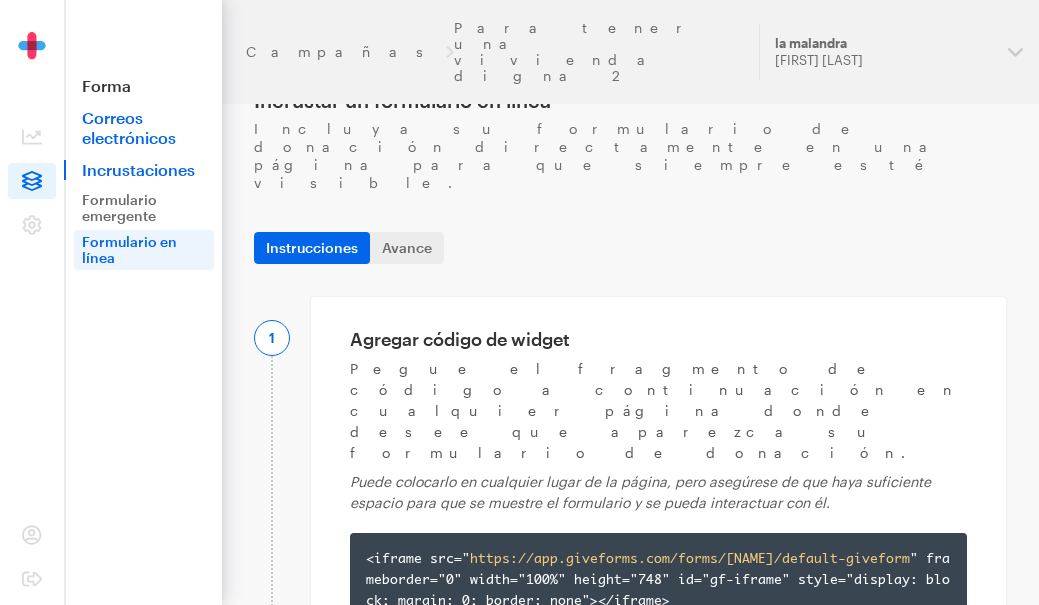 click on "Correos electrónicos" at bounding box center [129, 127] 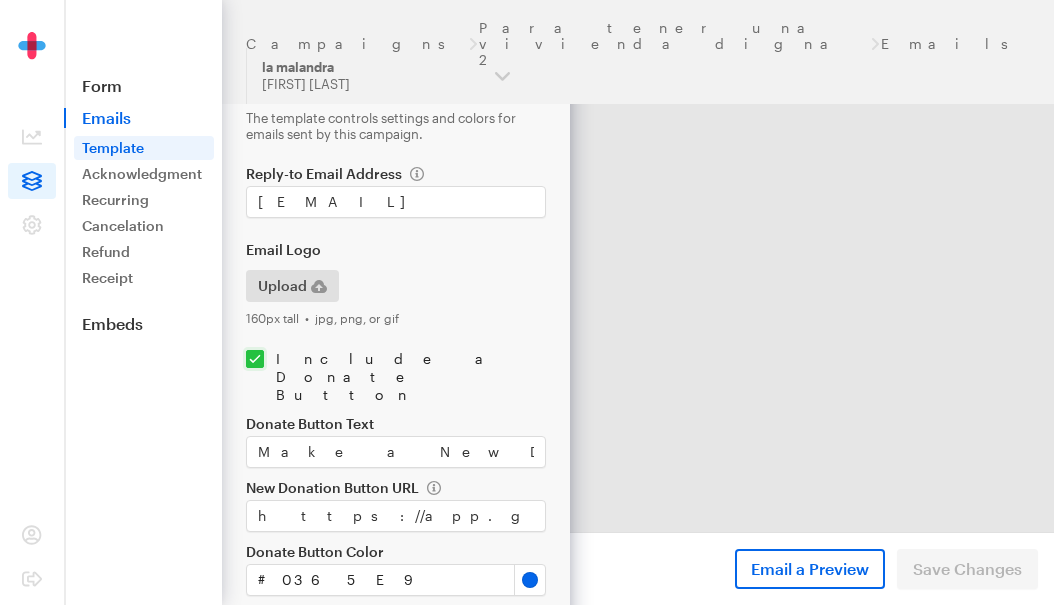 scroll, scrollTop: 0, scrollLeft: 0, axis: both 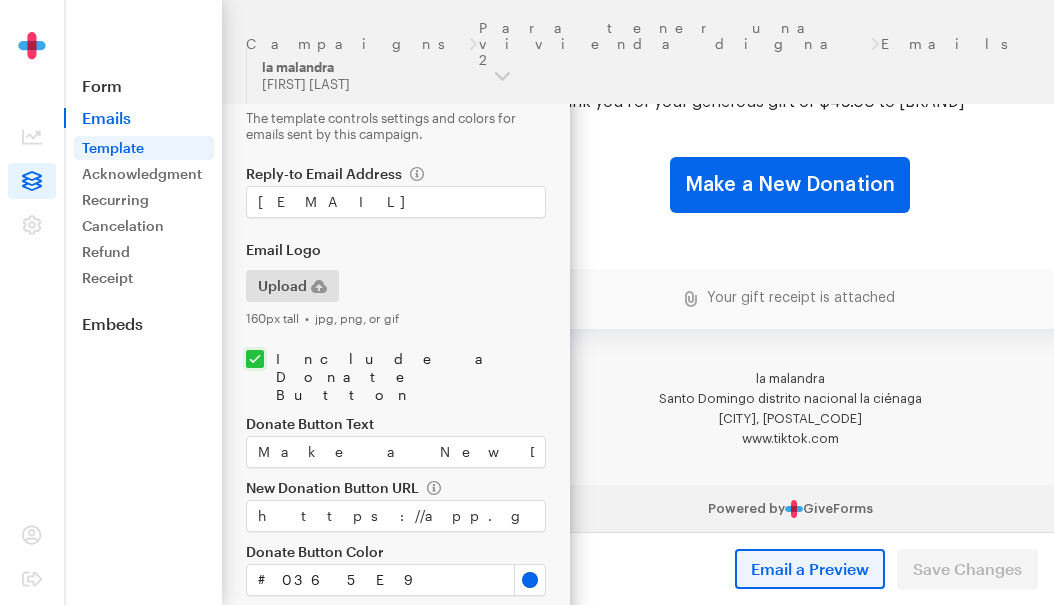 click on "Email a Preview" at bounding box center (810, 569) 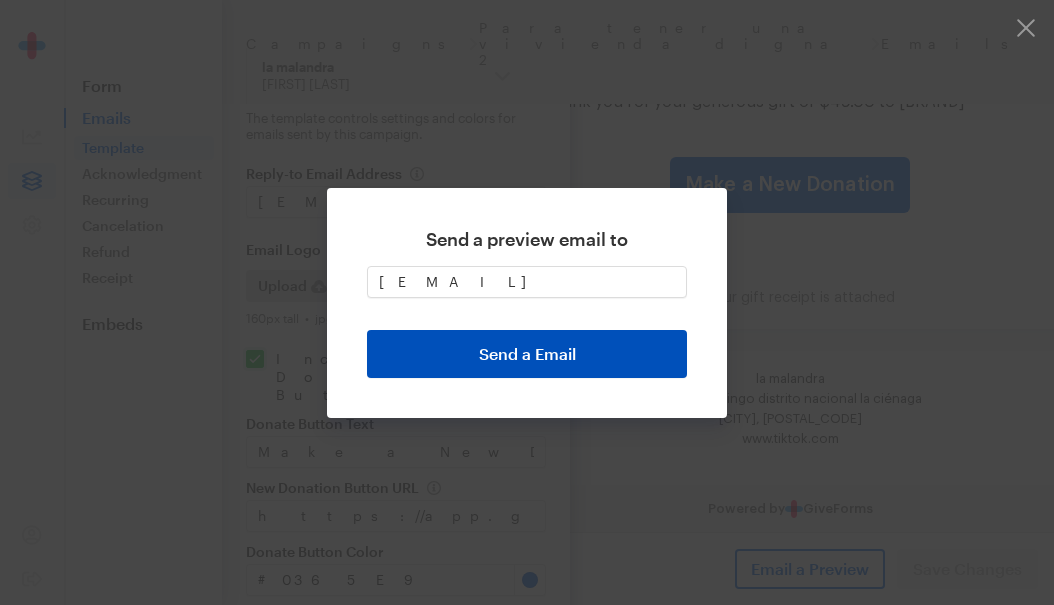 click on "Send a Email" at bounding box center (527, 354) 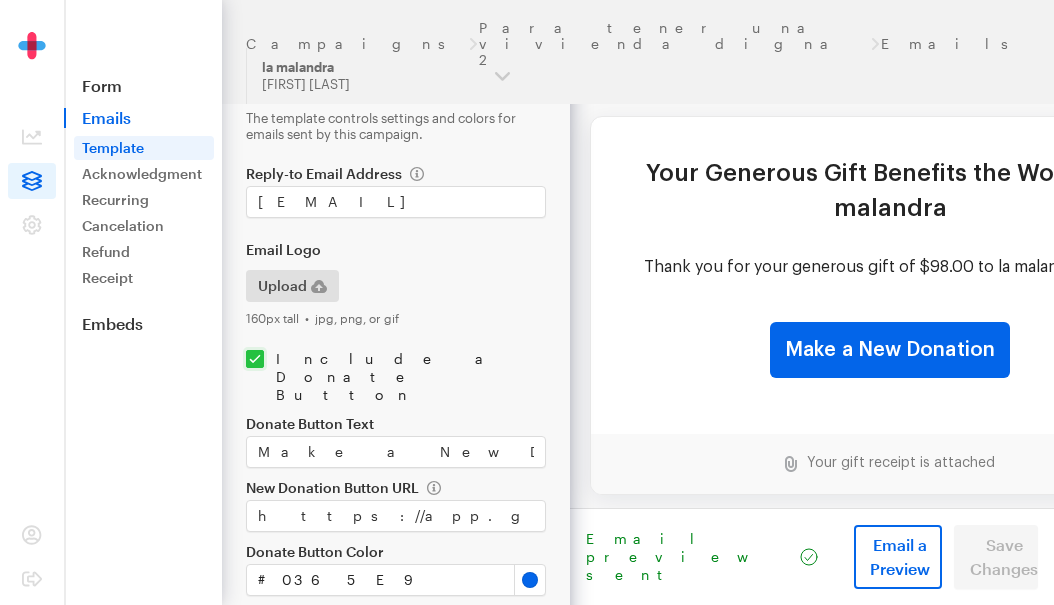 scroll, scrollTop: 0, scrollLeft: 0, axis: both 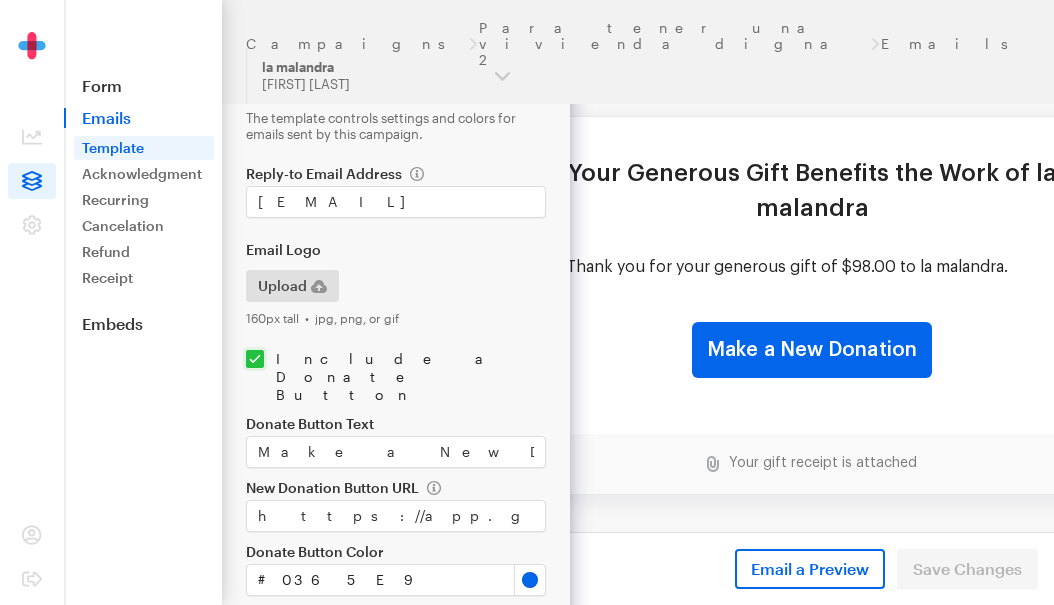 click on "Your gift receipt is attached" at bounding box center (818, 463) 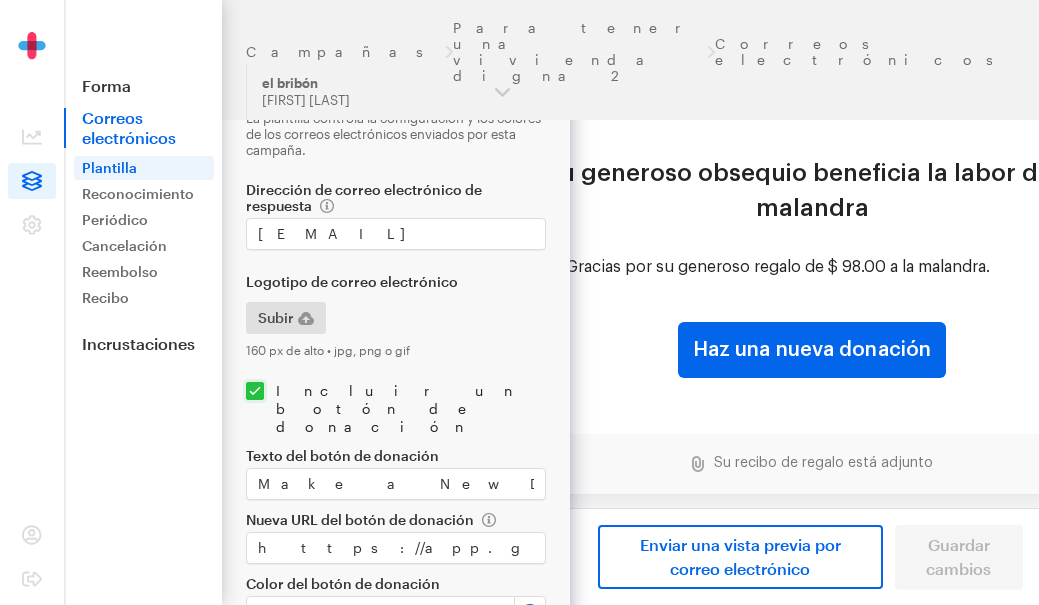 click on "Campañas
Para tener una vivienda digna 2
Correos electrónicos
Plantilla de correo electrónico
La plantilla controla la configuración y los colores de los correos electrónicos enviados por esta campaña.
Dirección de correo electrónico de respuesta
udileynireyes@gmail.com
Logotipo de correo electrónico
Subir
160 px de alto • jpg, png o gif
Incluir un botón de donación
Texto del botón de donación
Make a New Donation
Nueva URL del botón de donación
https://app.giveforms.com/forms/lamalandra/default-giveform
#" at bounding box center [285, 336] 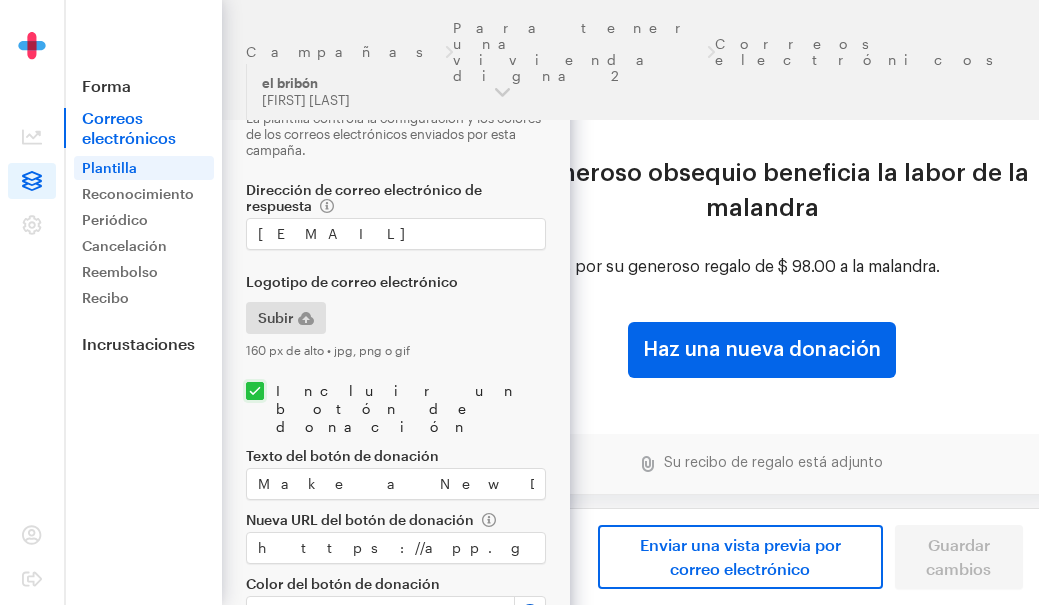 scroll, scrollTop: 0, scrollLeft: 146, axis: horizontal 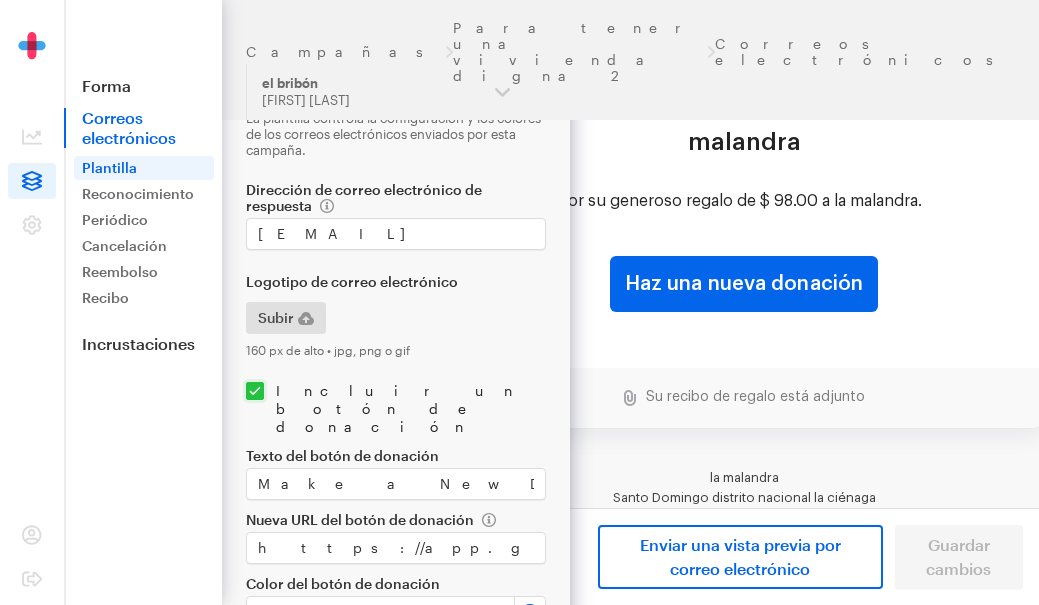 click on "Vista previa del correo electrónico enviada
Enviar una vista previa por correo electrónico
Guardar cambios" at bounding box center [804, 556] 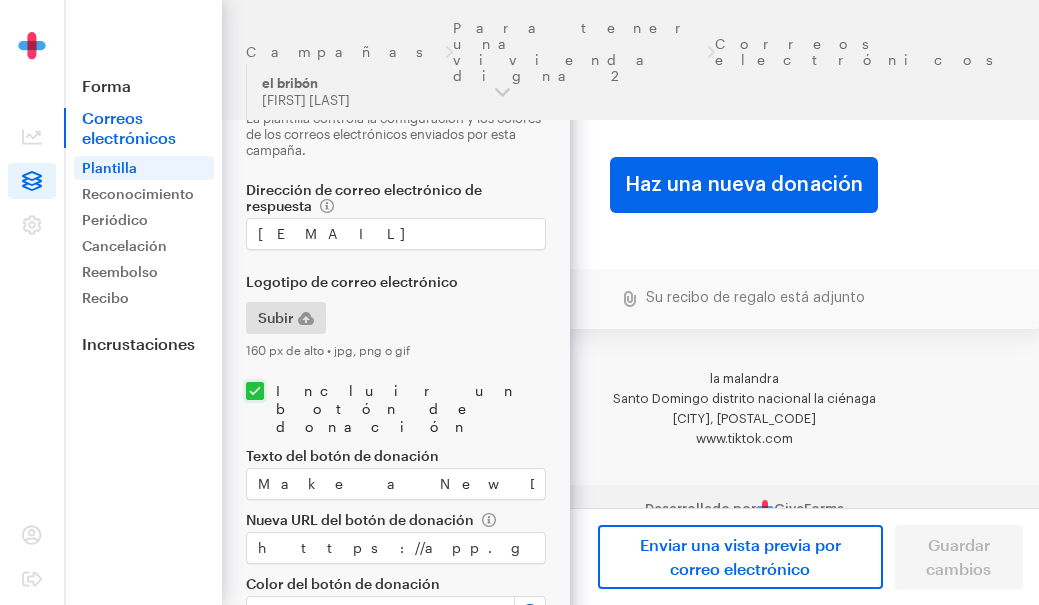 scroll, scrollTop: 31, scrollLeft: 0, axis: vertical 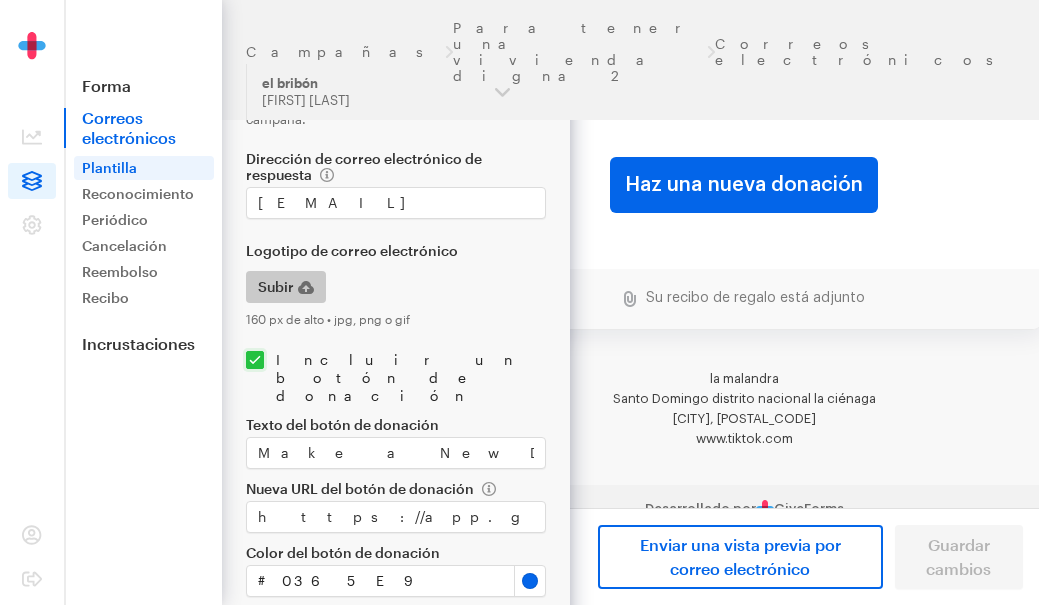 click 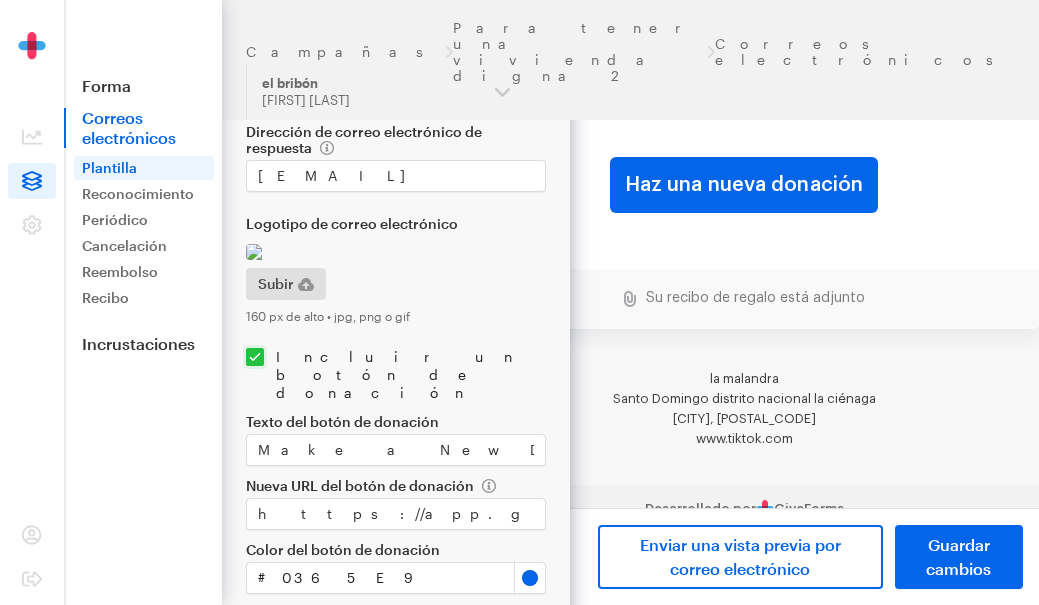 scroll, scrollTop: 119, scrollLeft: 0, axis: vertical 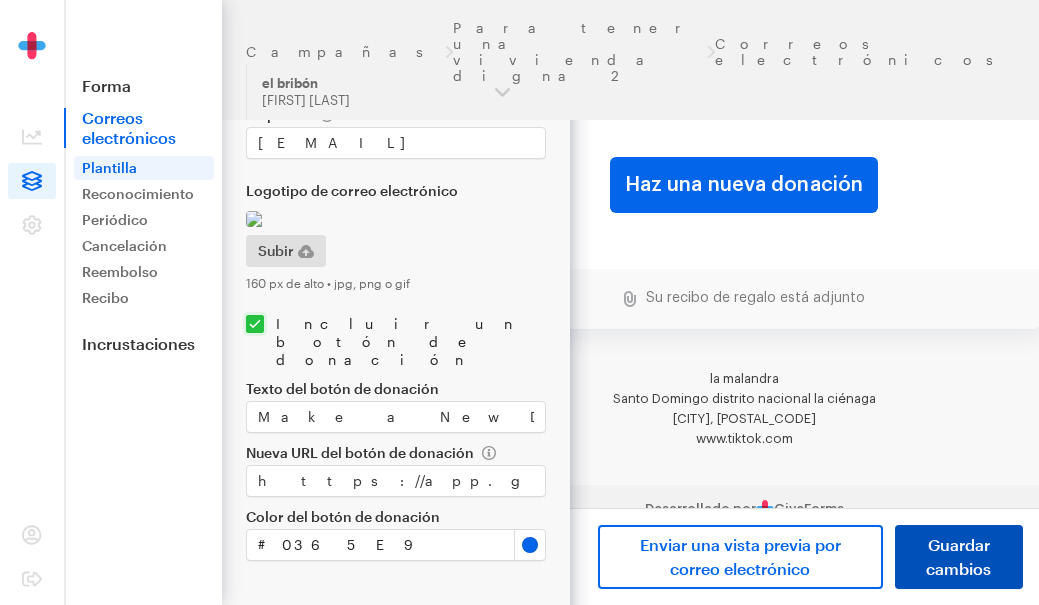 click on "Guardar cambios" at bounding box center (959, 557) 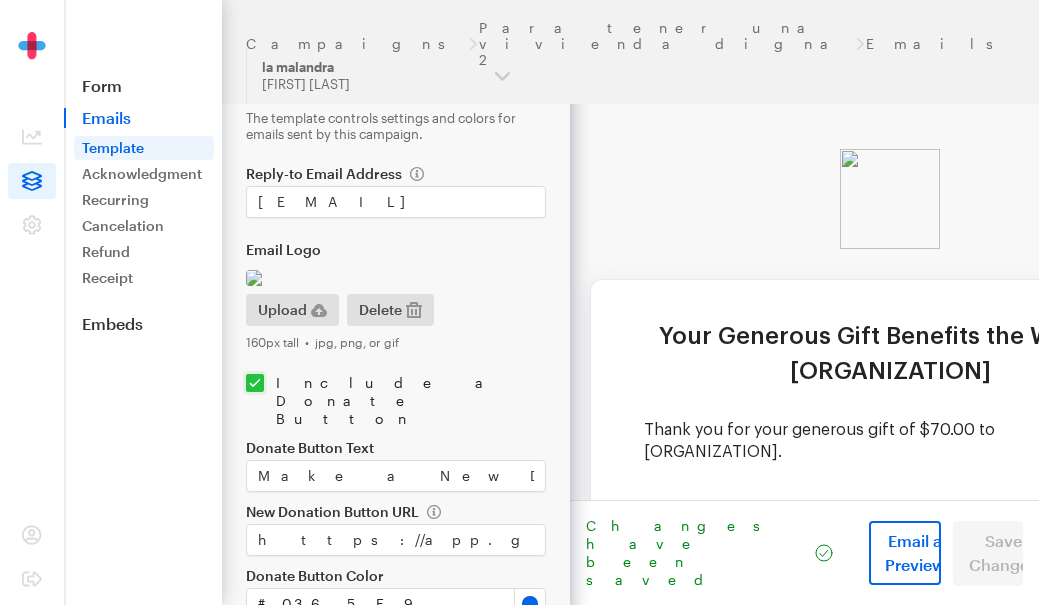 scroll, scrollTop: 0, scrollLeft: 0, axis: both 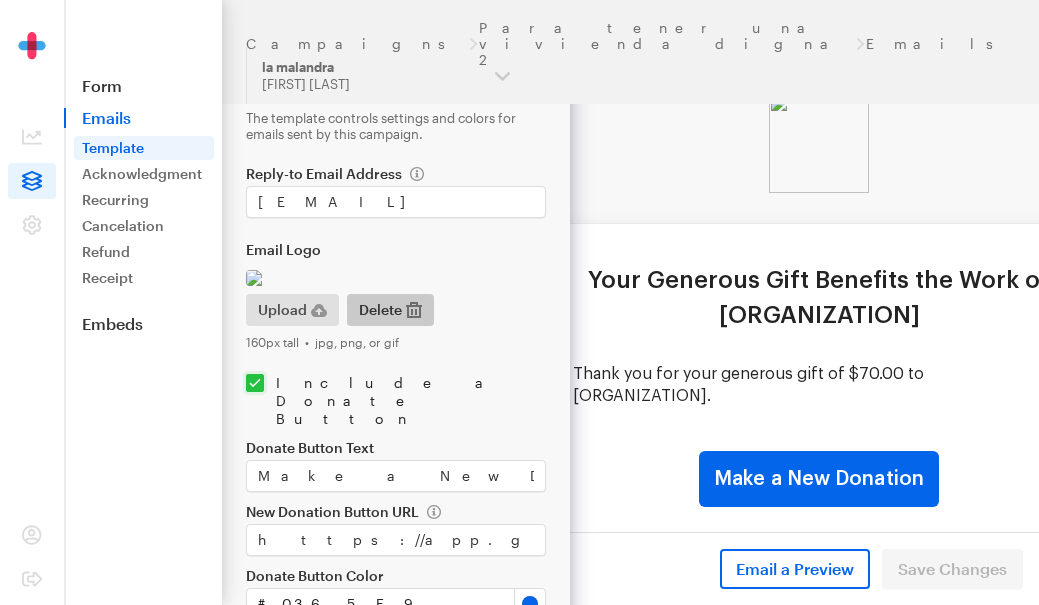 click on "Delete" at bounding box center (390, 310) 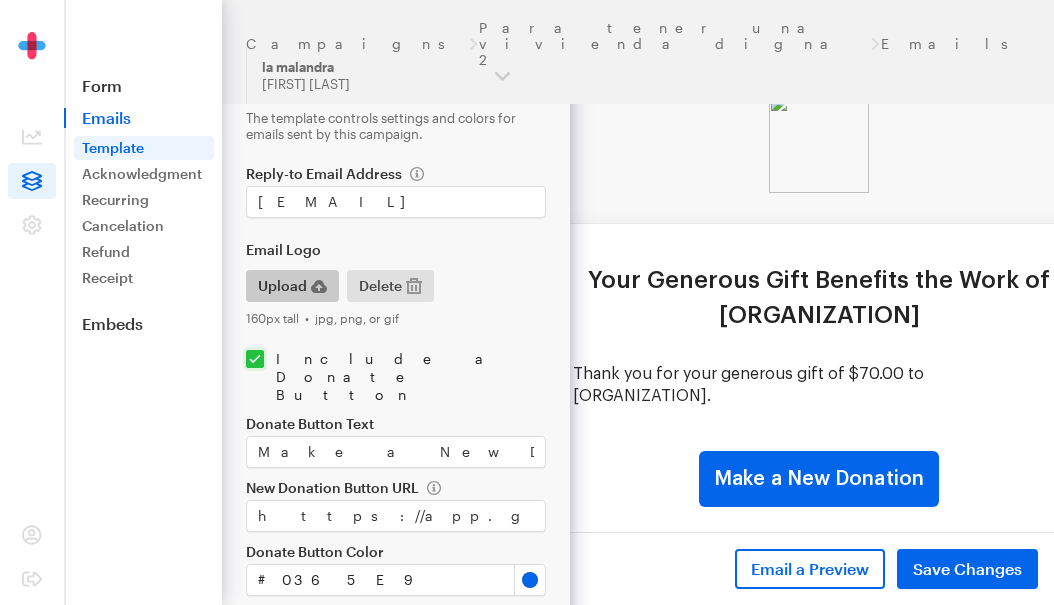 click on "Upload" at bounding box center (282, 286) 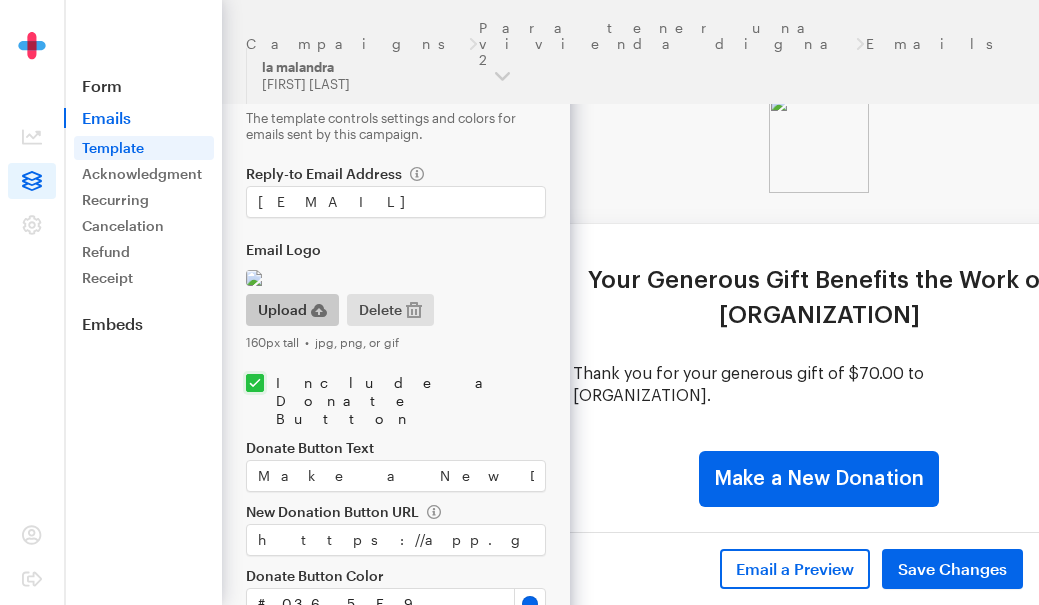 click on "Upload" at bounding box center [282, 310] 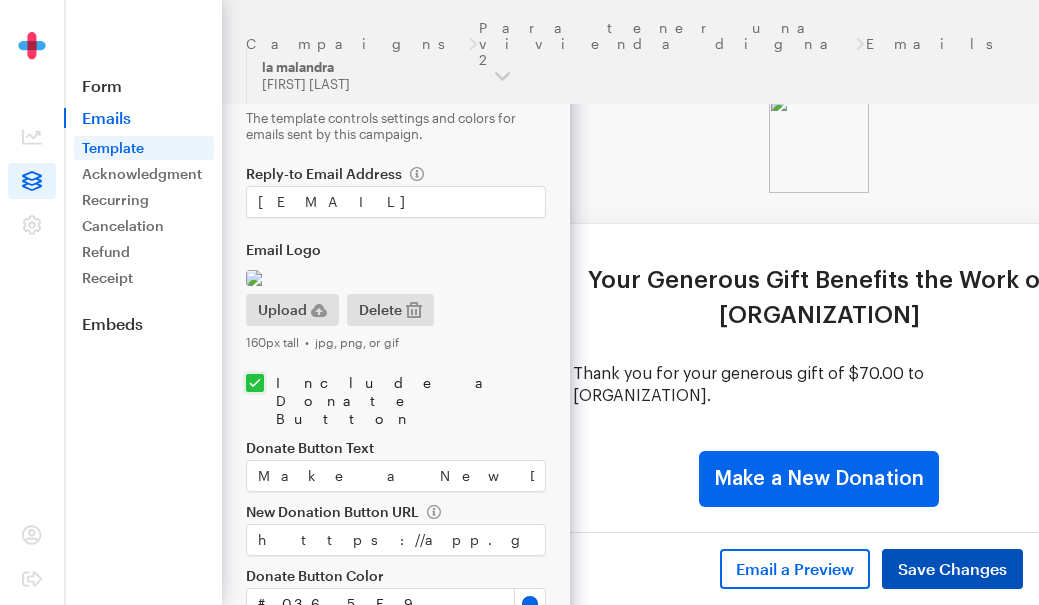 click on "Save Changes" at bounding box center [952, 569] 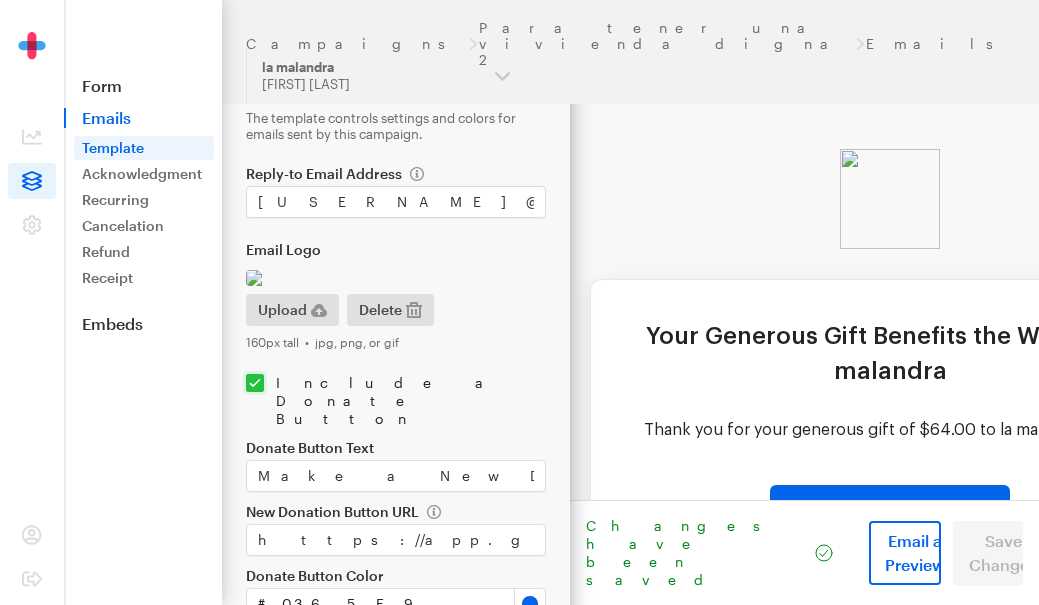 scroll, scrollTop: 0, scrollLeft: 0, axis: both 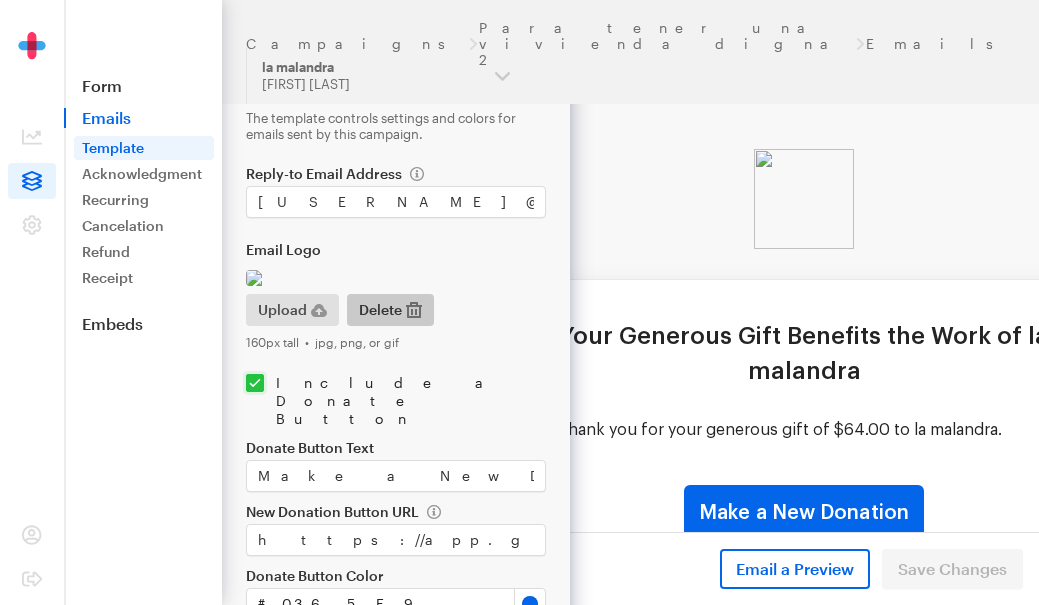 click on "Delete" at bounding box center (380, 310) 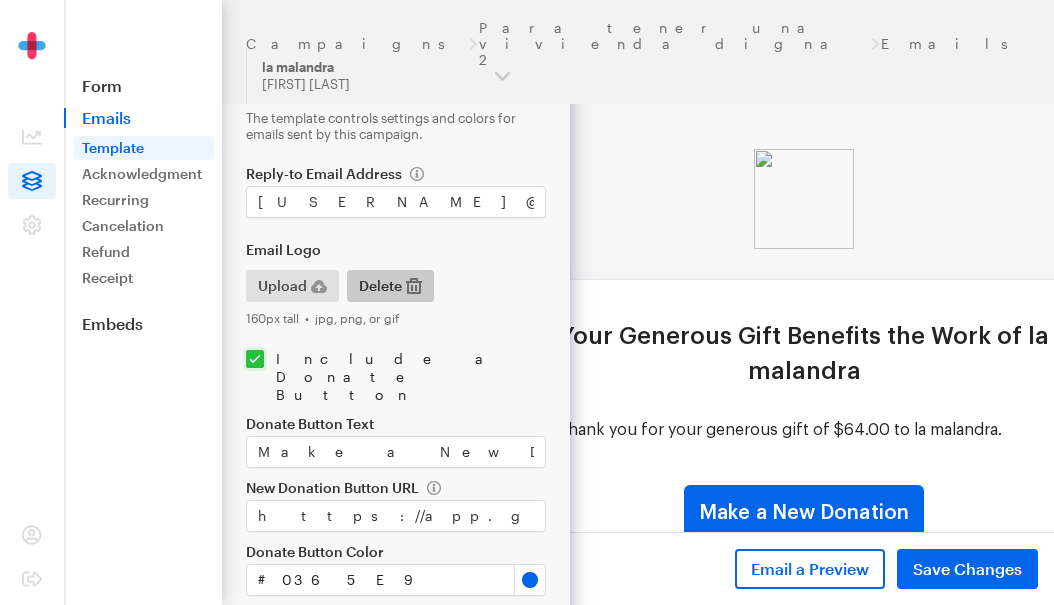 click 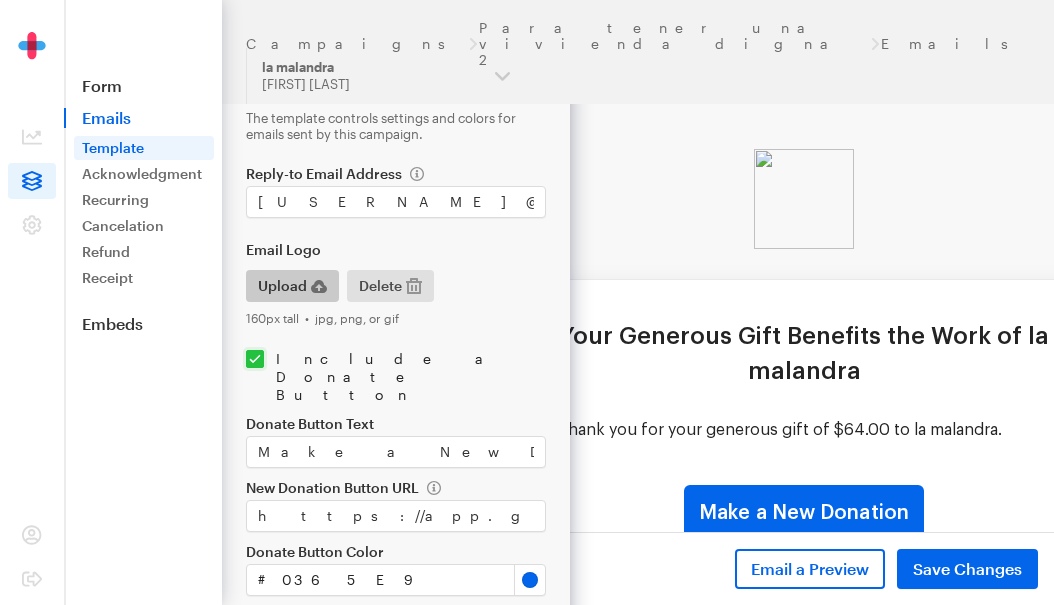 click on "Upload" at bounding box center [292, 286] 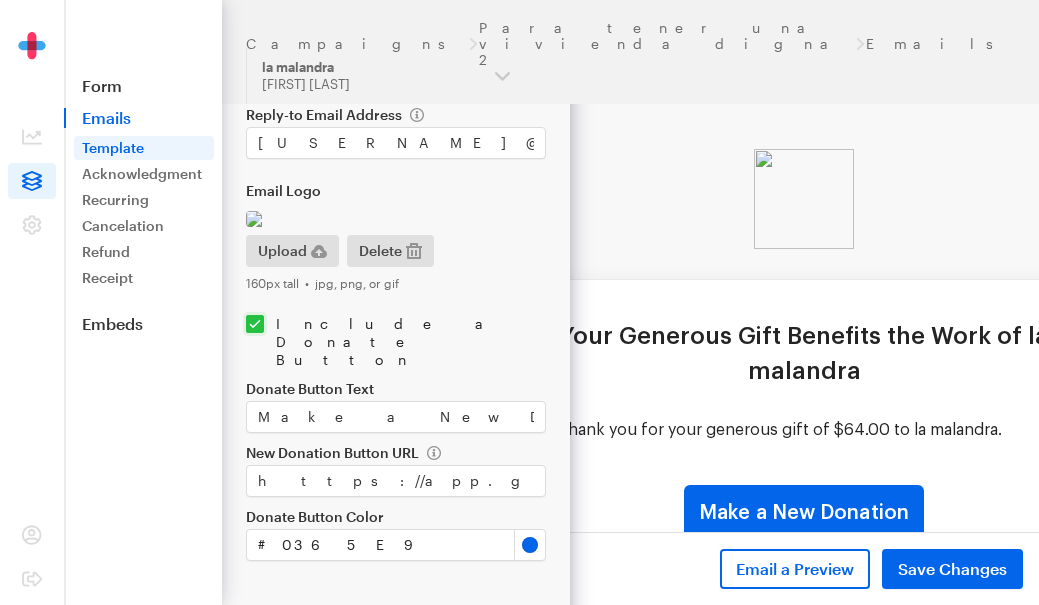 scroll, scrollTop: 87, scrollLeft: 0, axis: vertical 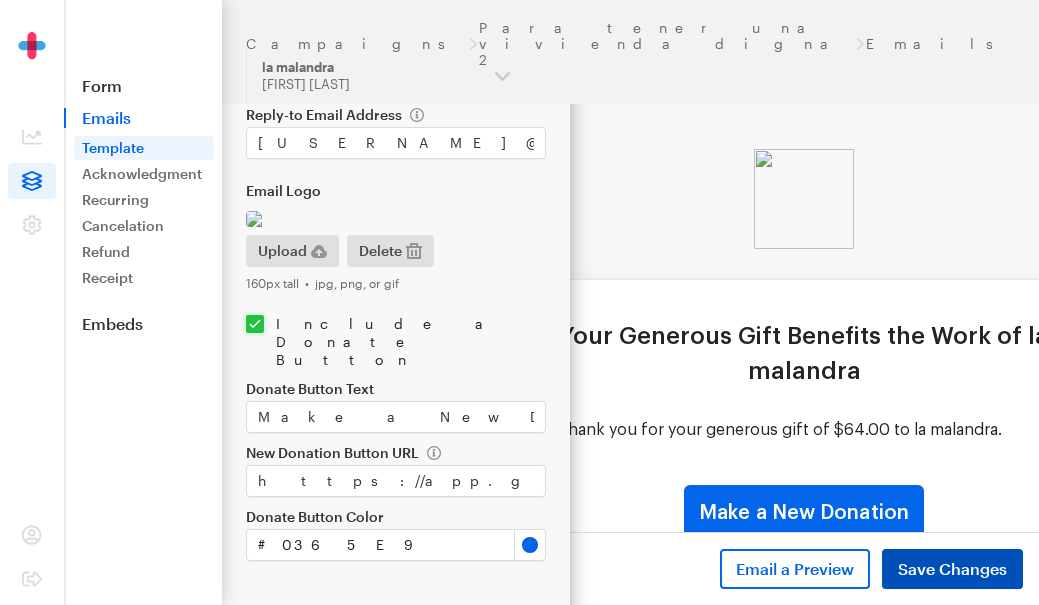 click on "Save Changes" at bounding box center (952, 569) 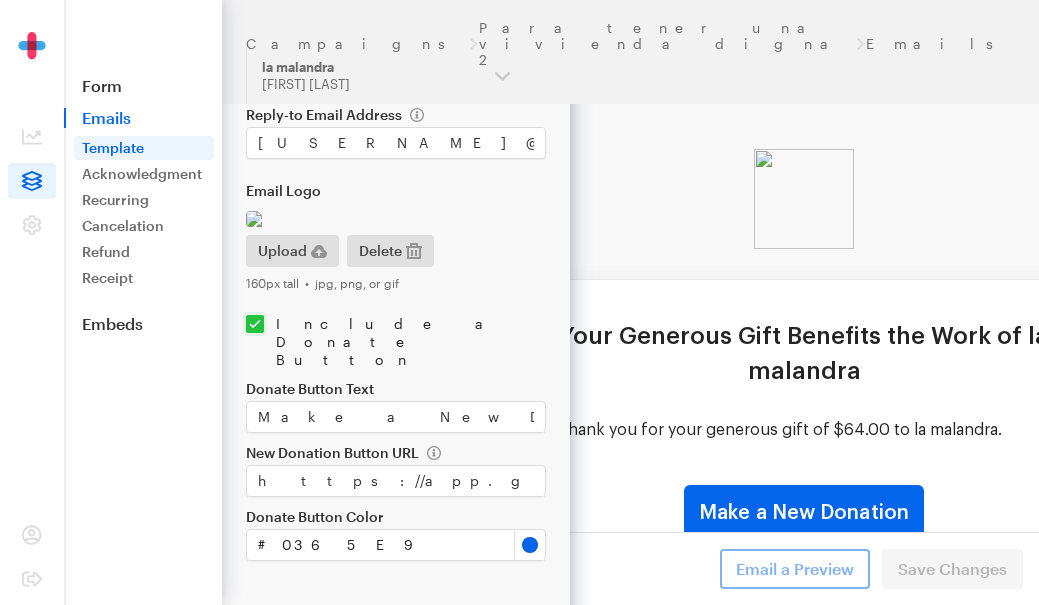 click on "Changes have been saved
Email a Preview
Save Changes" at bounding box center (804, 568) 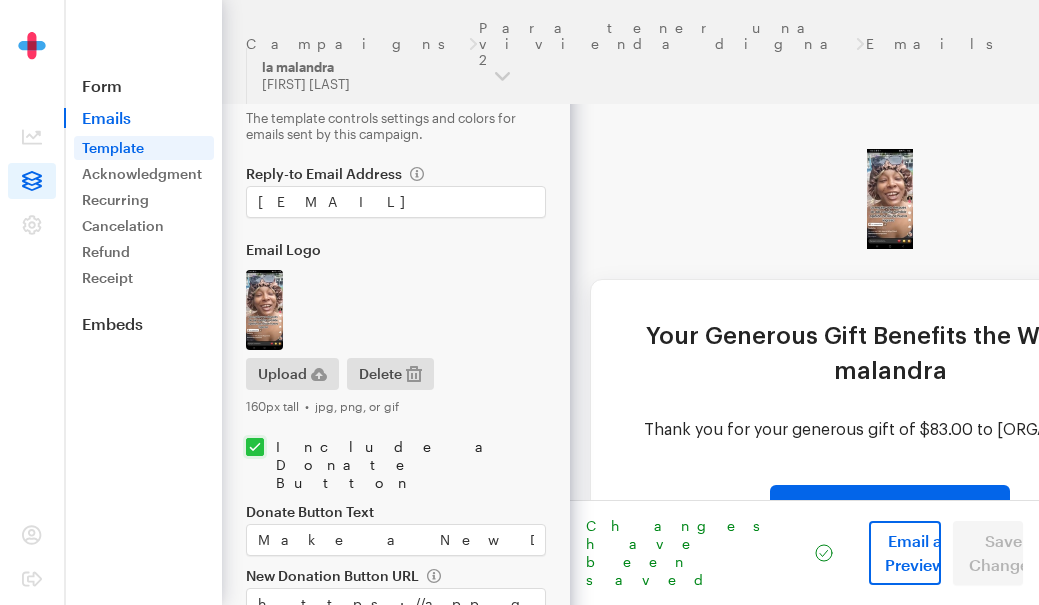 scroll, scrollTop: 0, scrollLeft: 0, axis: both 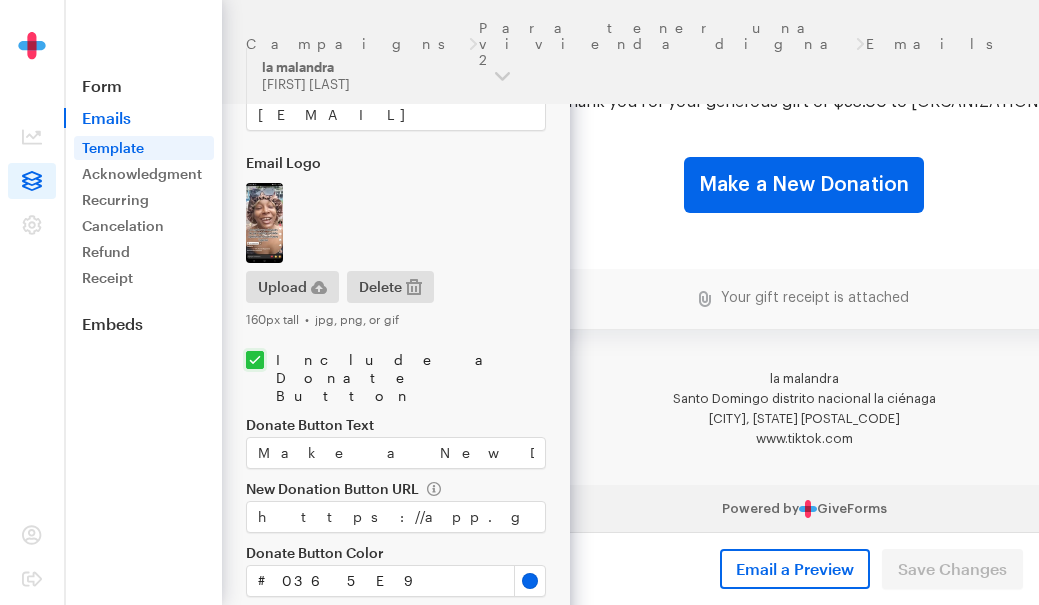 click on "Changes have been saved
Email a Preview
Save Changes" at bounding box center [804, 568] 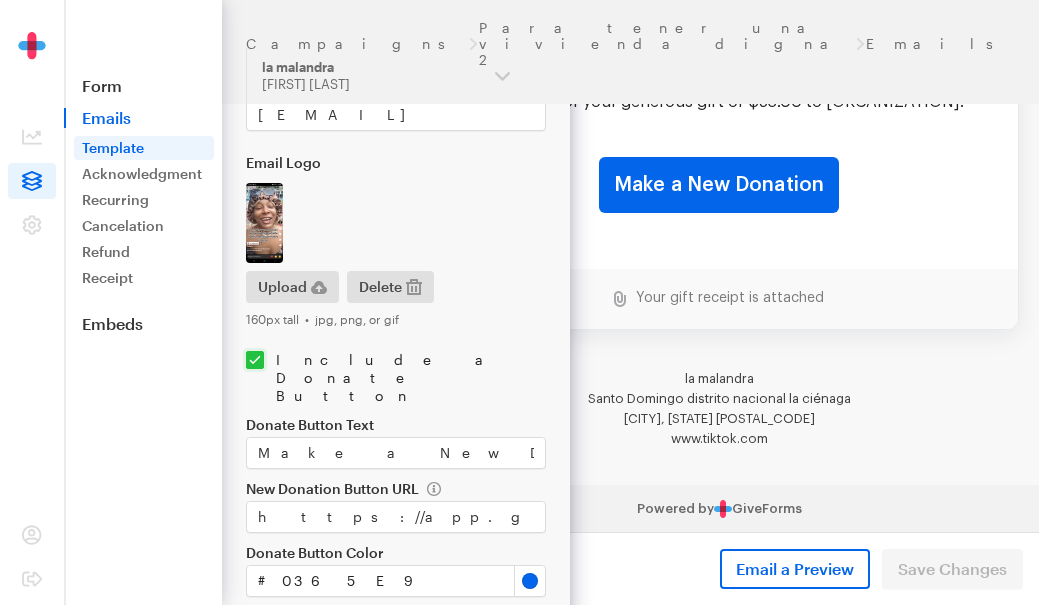 click on "Changes have been saved
Email a Preview
Save Changes" at bounding box center [804, 568] 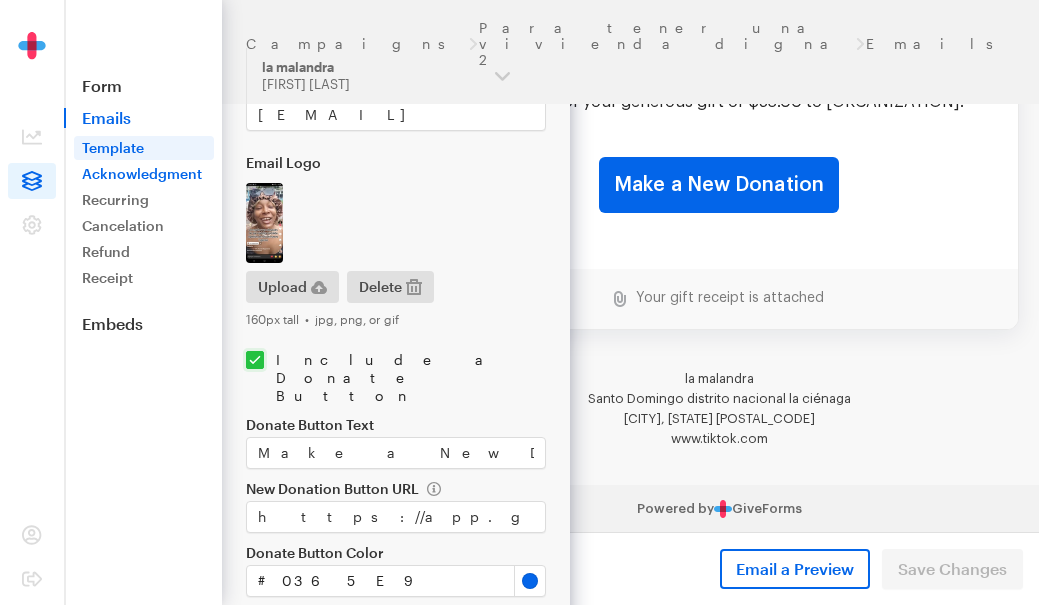 click on "Acknowledgment" at bounding box center (144, 174) 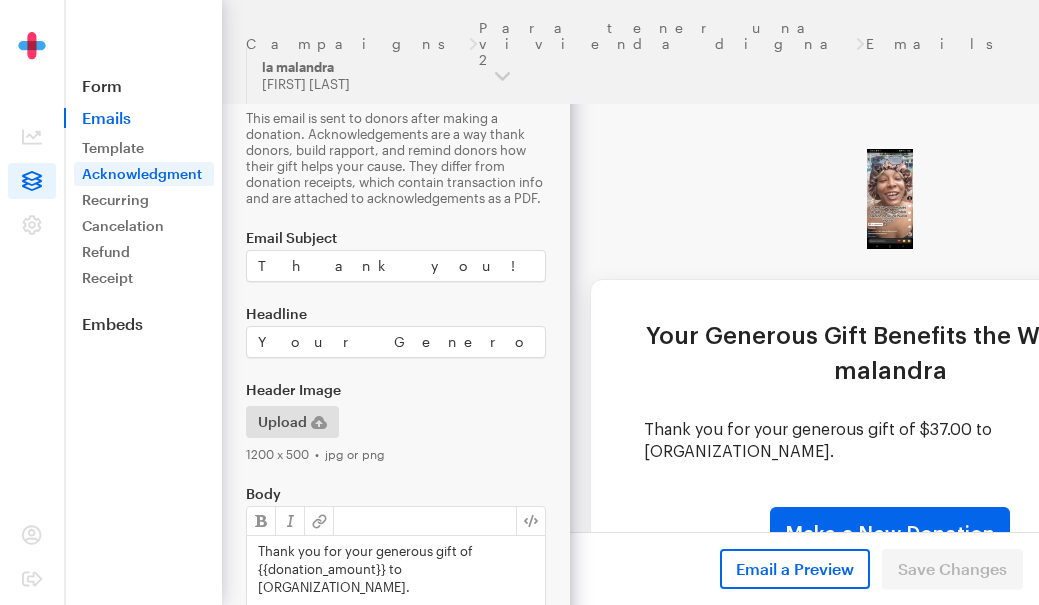 scroll, scrollTop: 0, scrollLeft: 0, axis: both 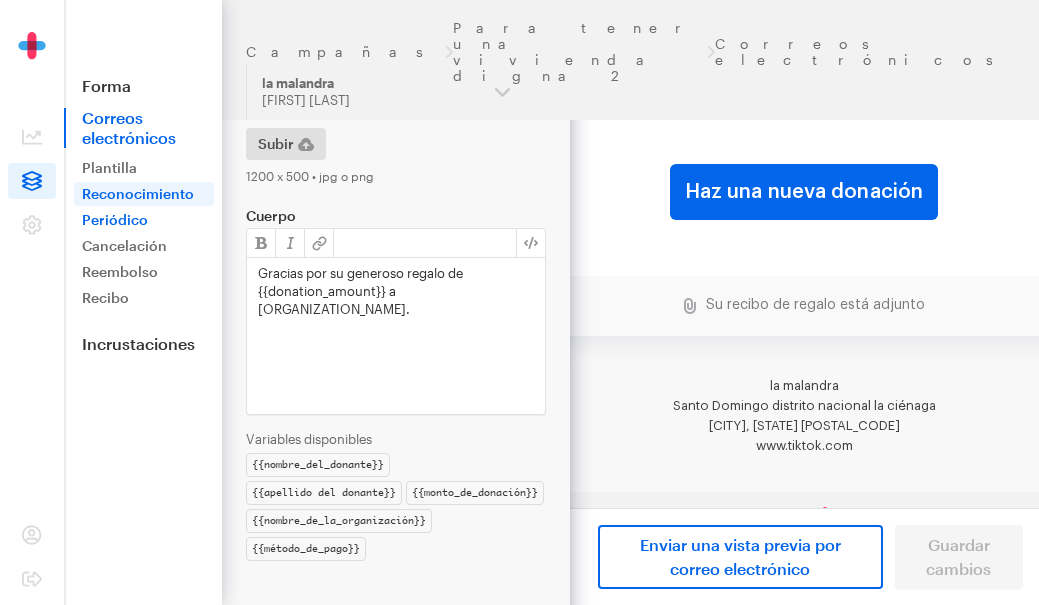 click on "Periódico" at bounding box center (115, 219) 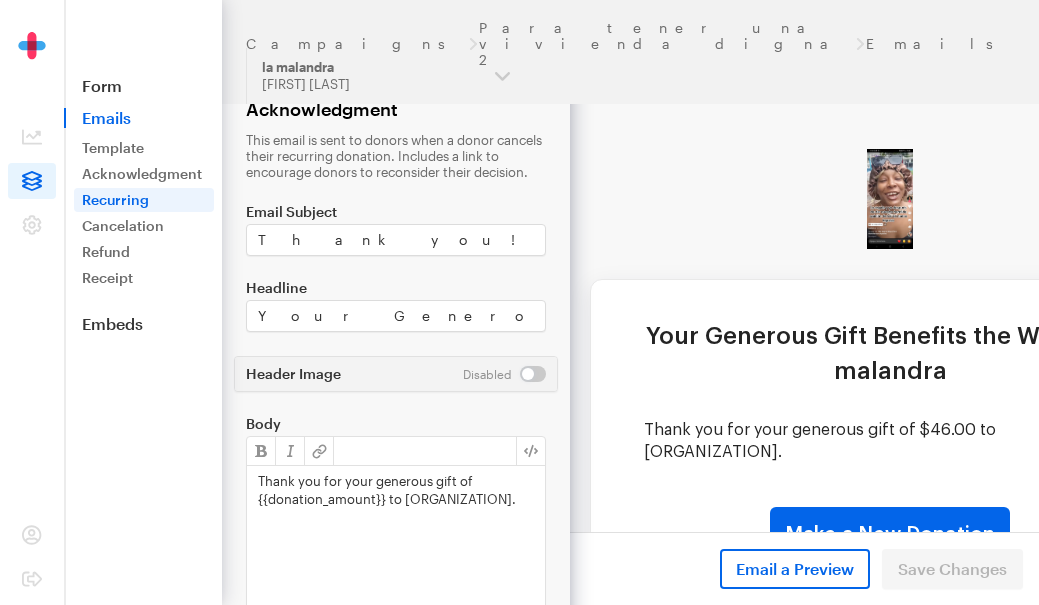 scroll, scrollTop: 0, scrollLeft: 0, axis: both 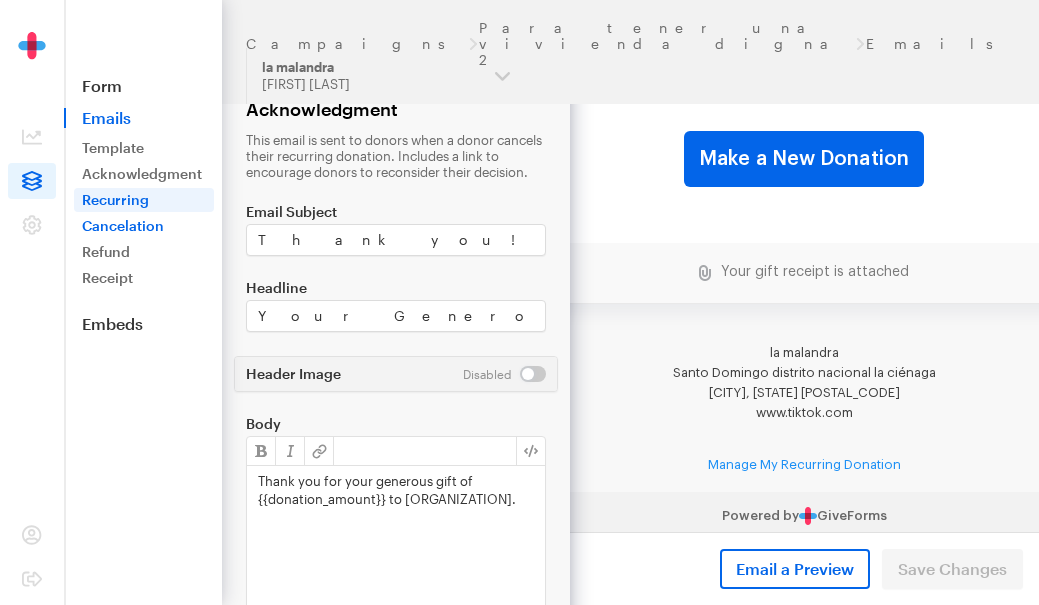 click on "Cancelation" at bounding box center [144, 226] 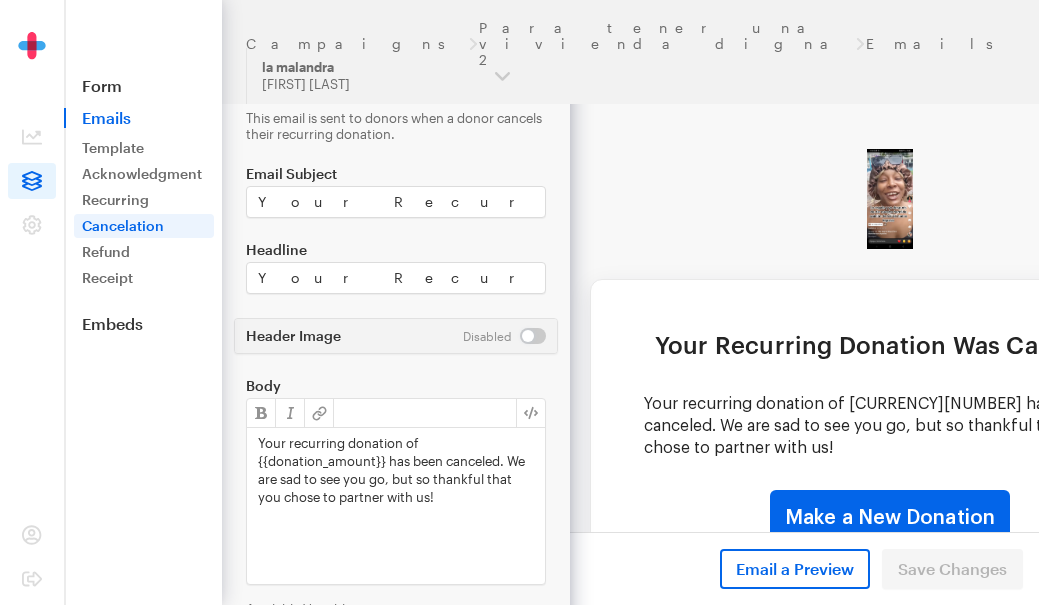 scroll, scrollTop: 0, scrollLeft: 0, axis: both 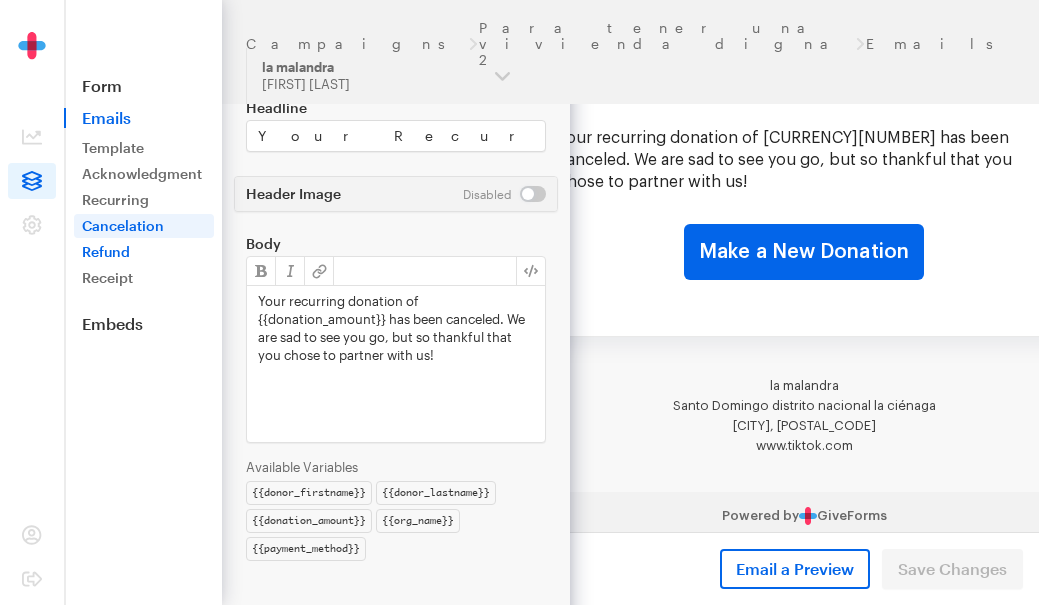click on "Refund" at bounding box center [144, 252] 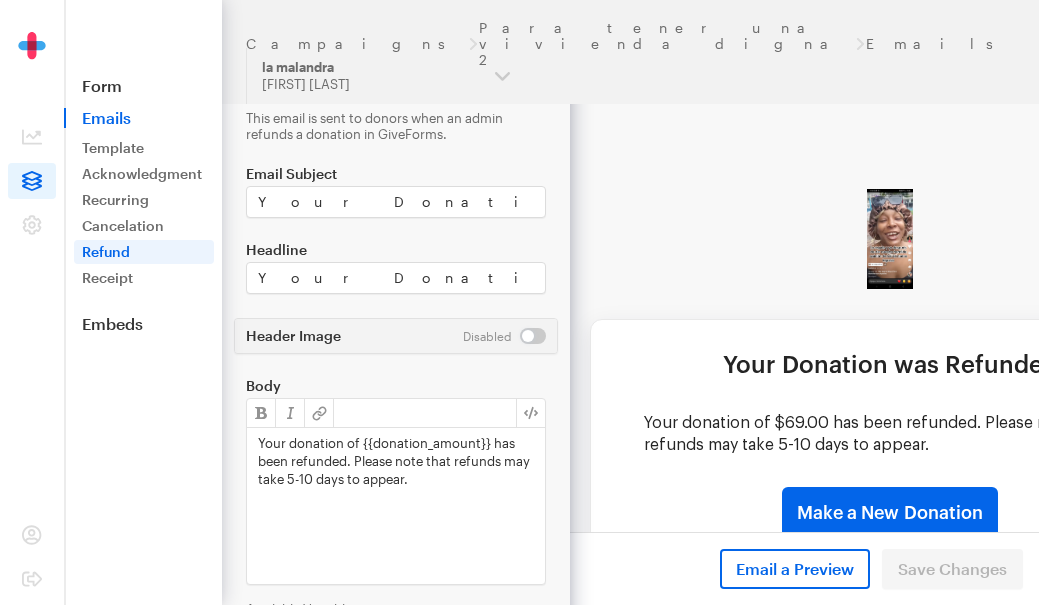 scroll, scrollTop: 0, scrollLeft: 0, axis: both 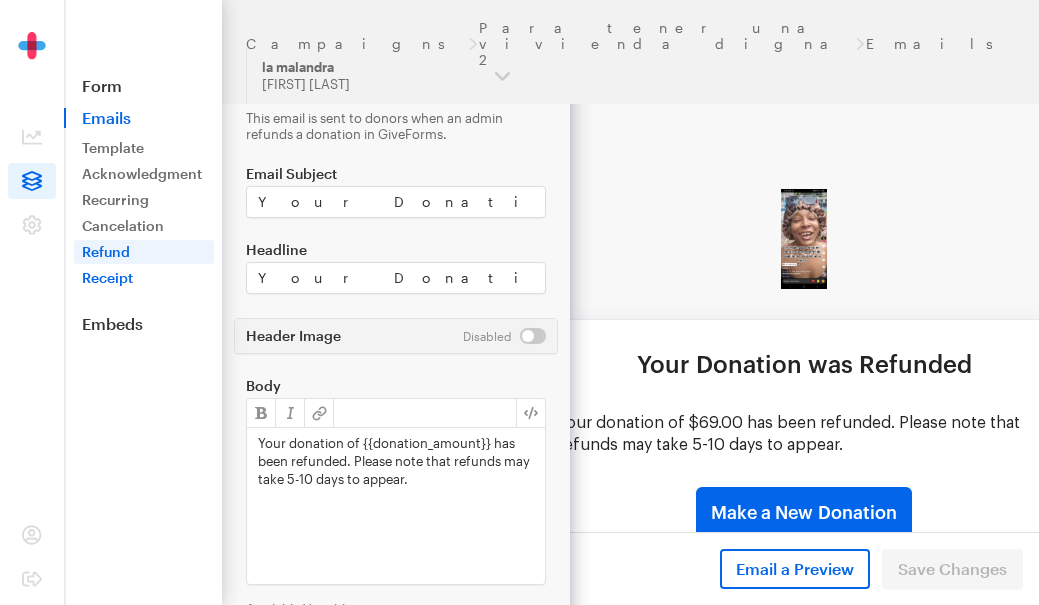 click on "Receipt" at bounding box center (144, 278) 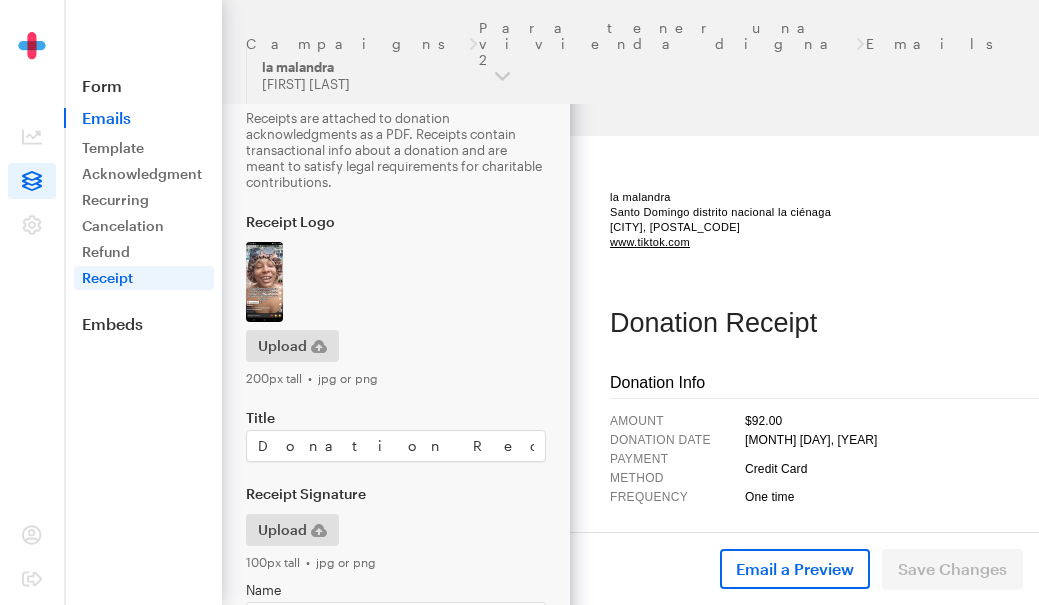 scroll, scrollTop: 0, scrollLeft: 0, axis: both 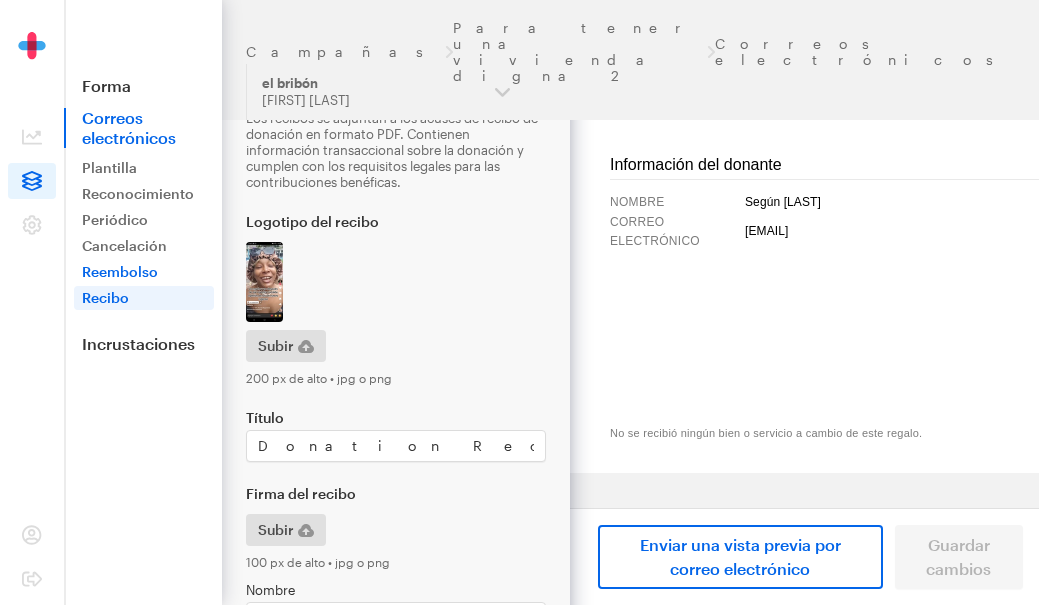 click on "Reembolso" at bounding box center [120, 271] 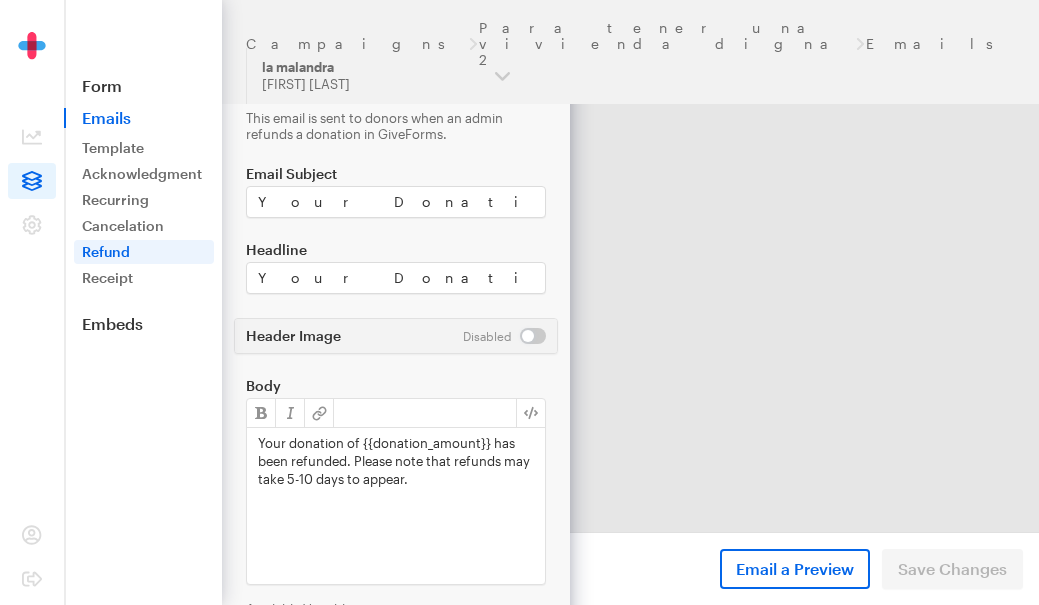 scroll, scrollTop: 0, scrollLeft: 0, axis: both 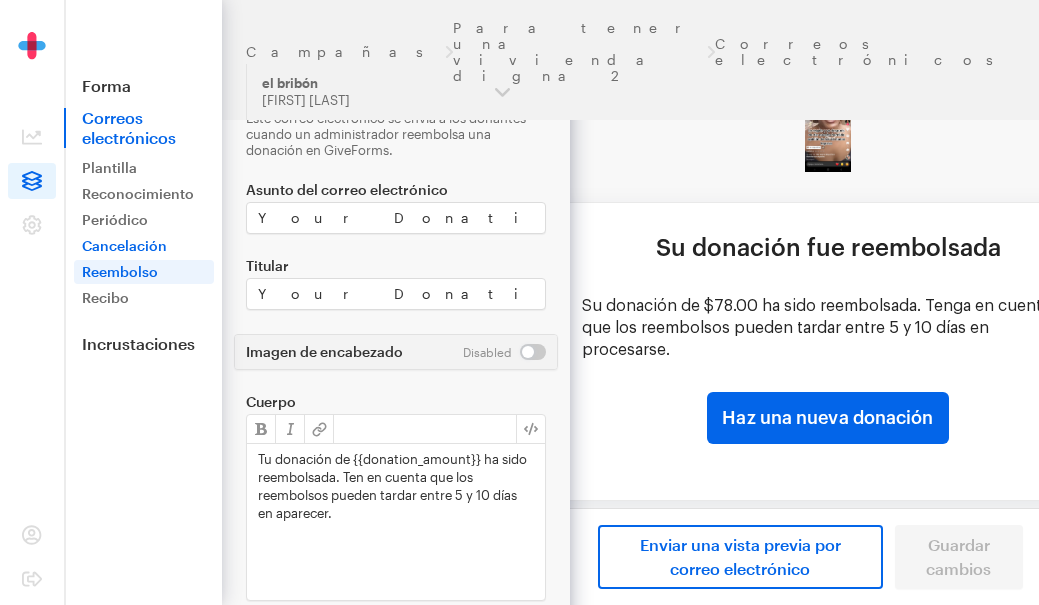 click on "Cancelación" at bounding box center [124, 245] 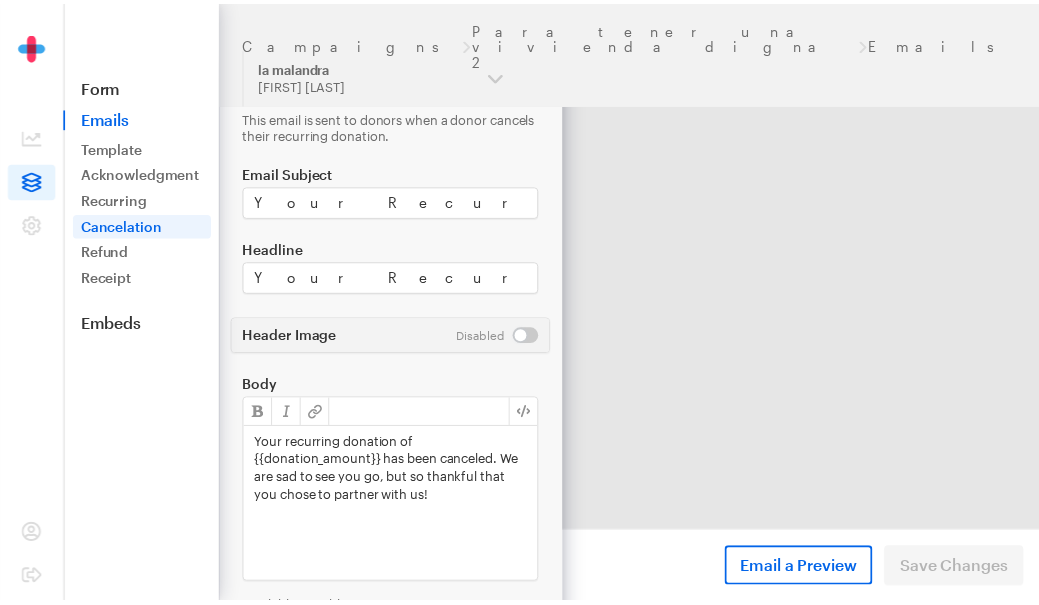 scroll, scrollTop: 0, scrollLeft: 0, axis: both 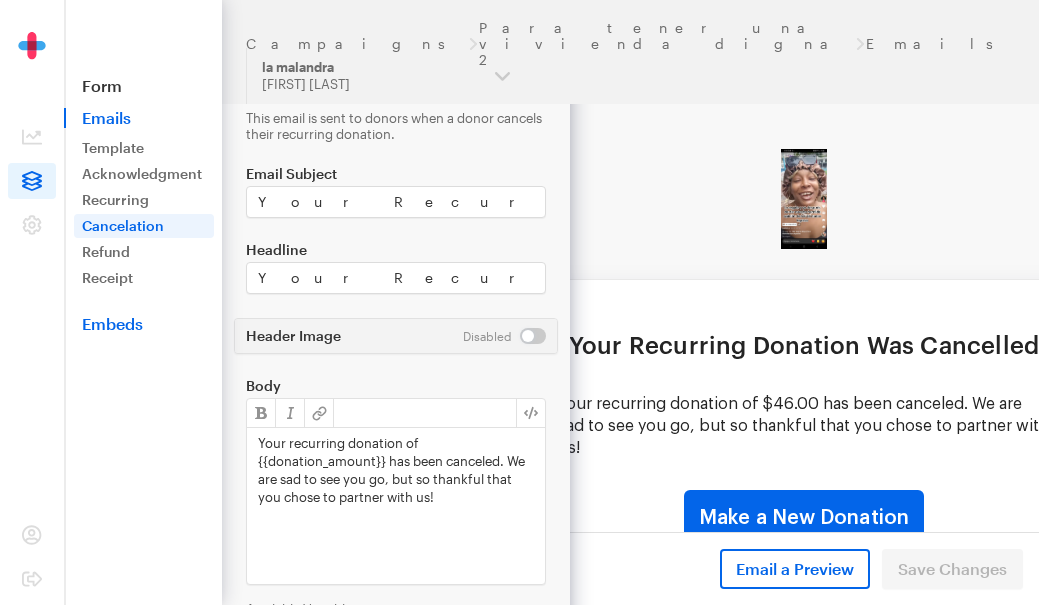 click on "Embeds" at bounding box center [143, 324] 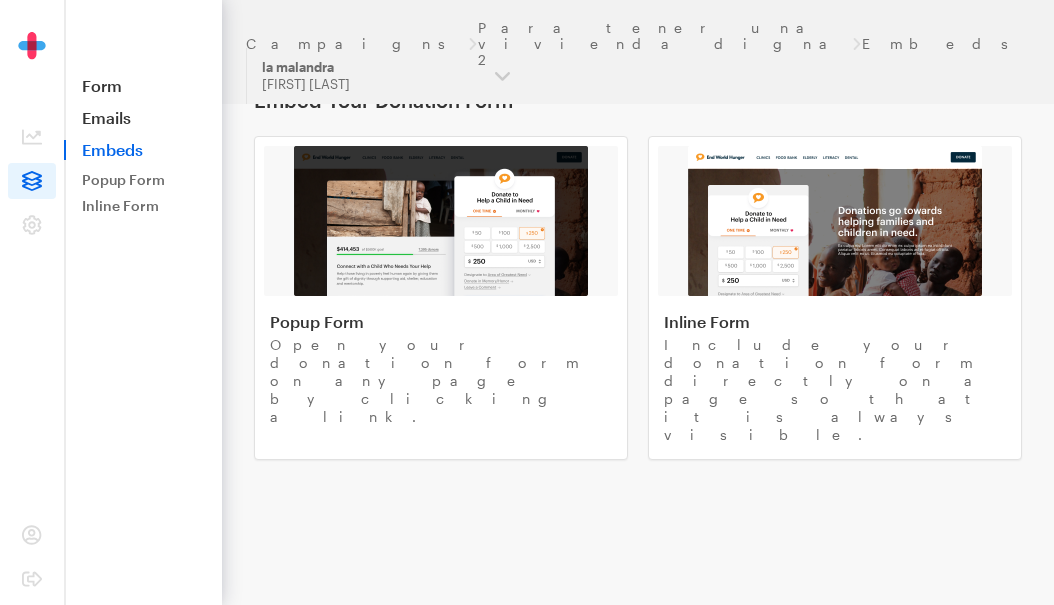 scroll, scrollTop: 0, scrollLeft: 0, axis: both 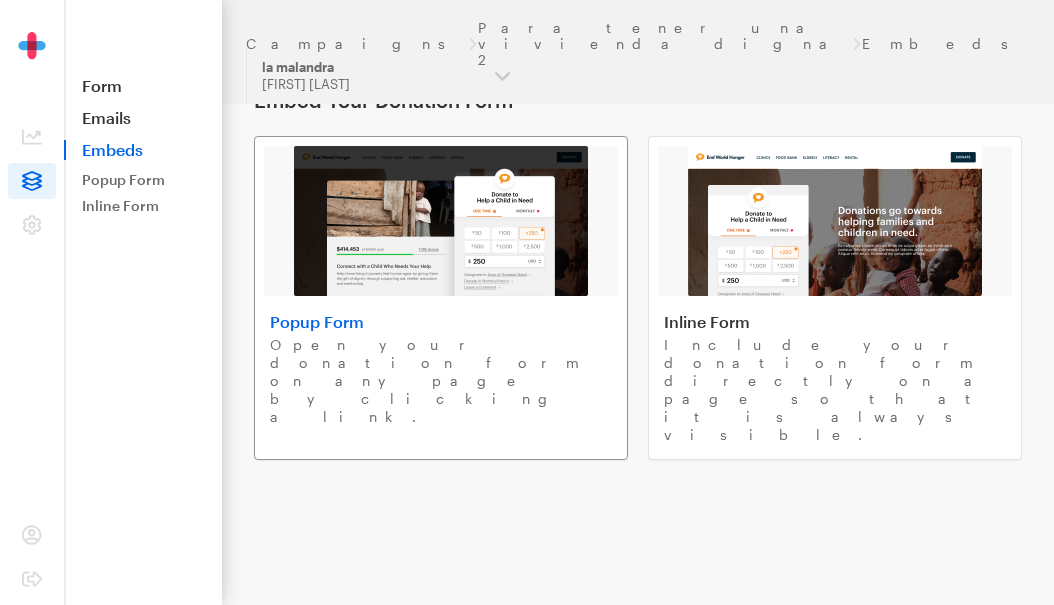 click on "Open your donation form on any page by clicking a link." at bounding box center [441, 381] 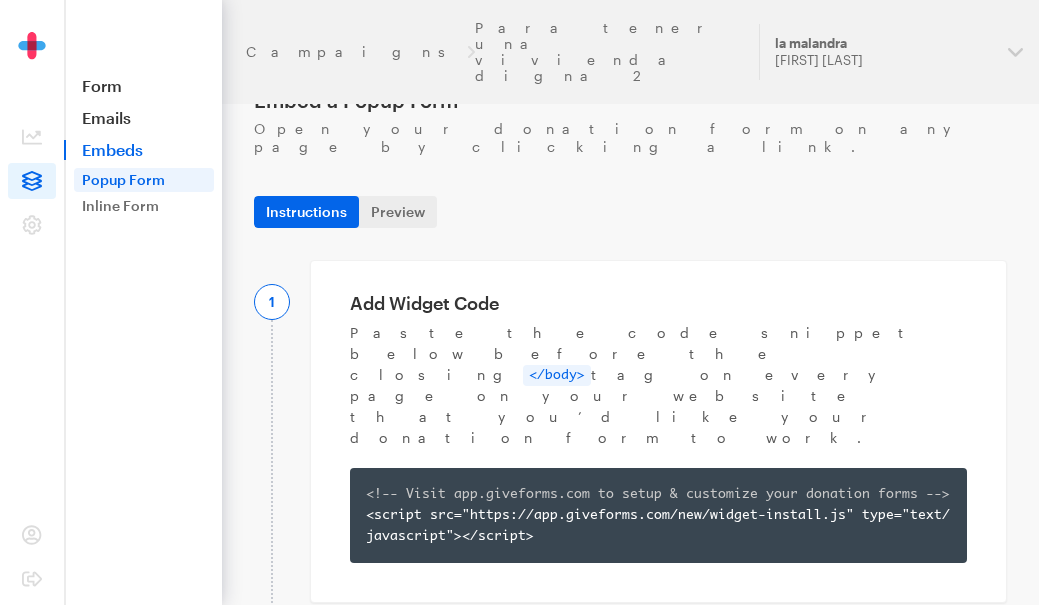 scroll, scrollTop: 0, scrollLeft: 0, axis: both 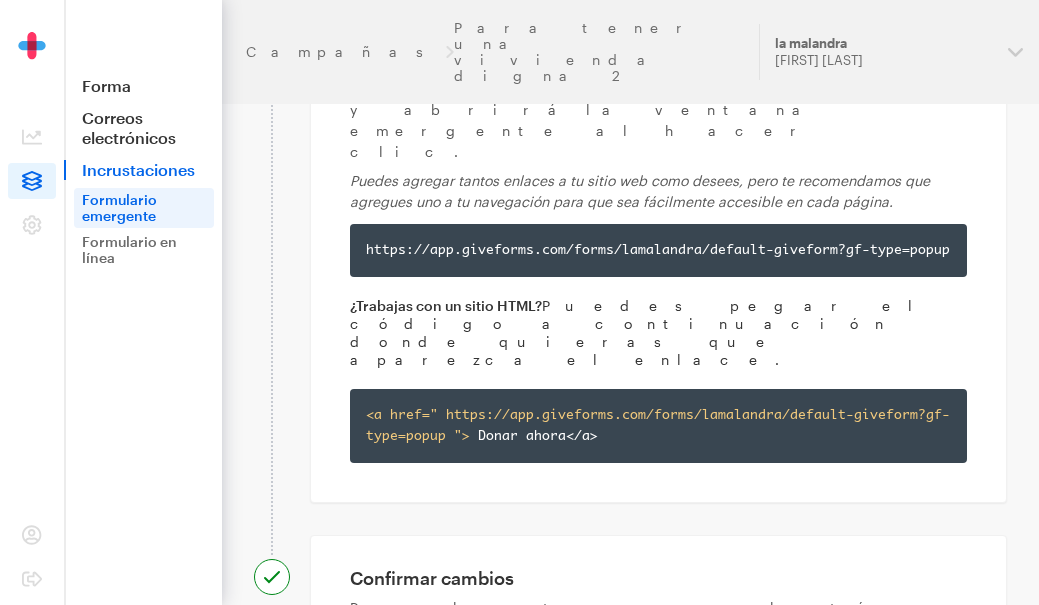 click on "Contactar con soporte técnico" at bounding box center [495, 951] 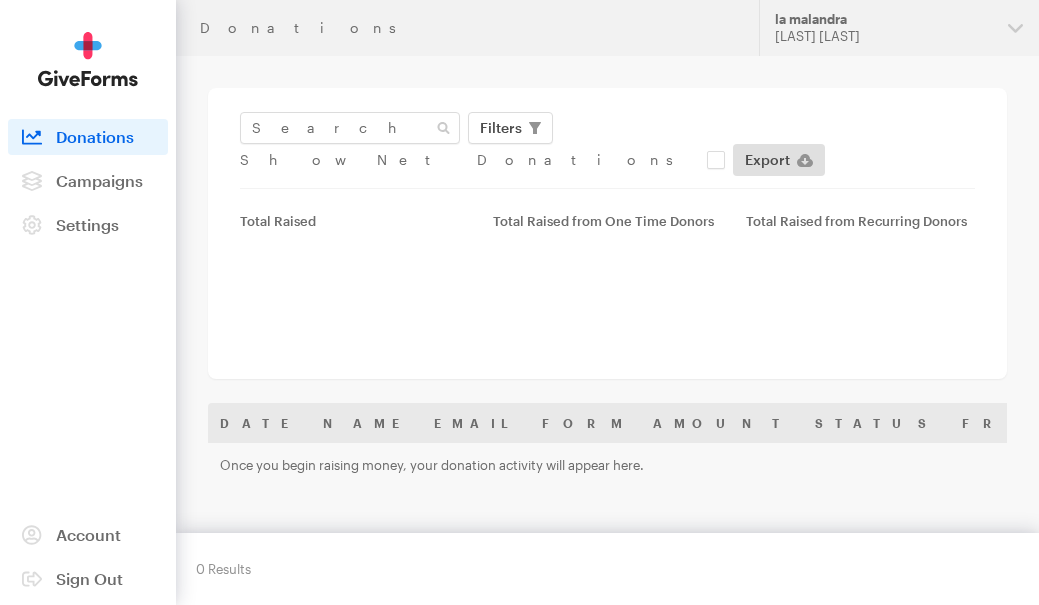 scroll, scrollTop: 0, scrollLeft: 0, axis: both 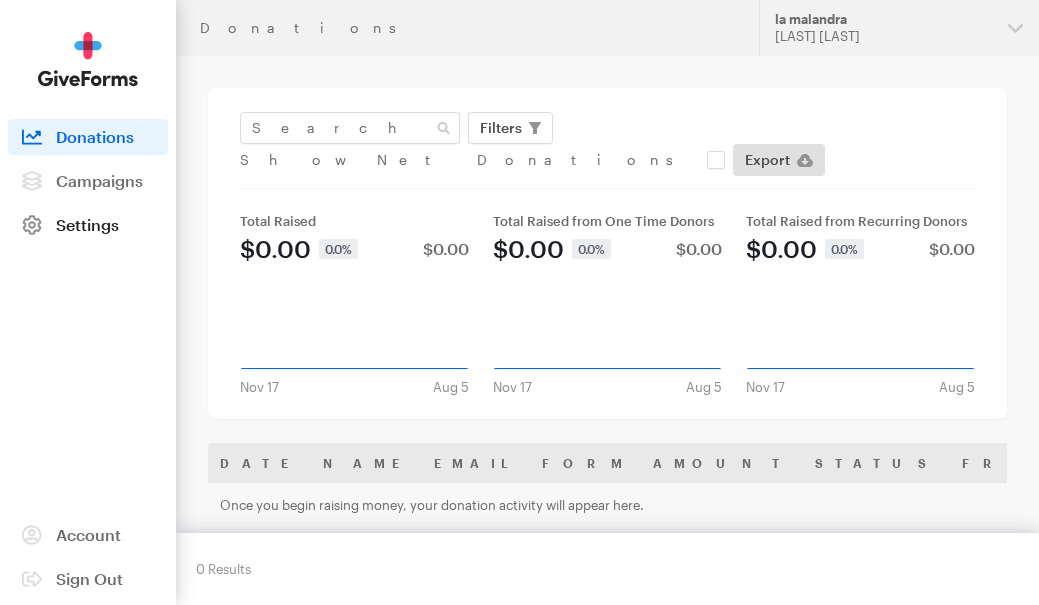 click on "Settings" at bounding box center (87, 224) 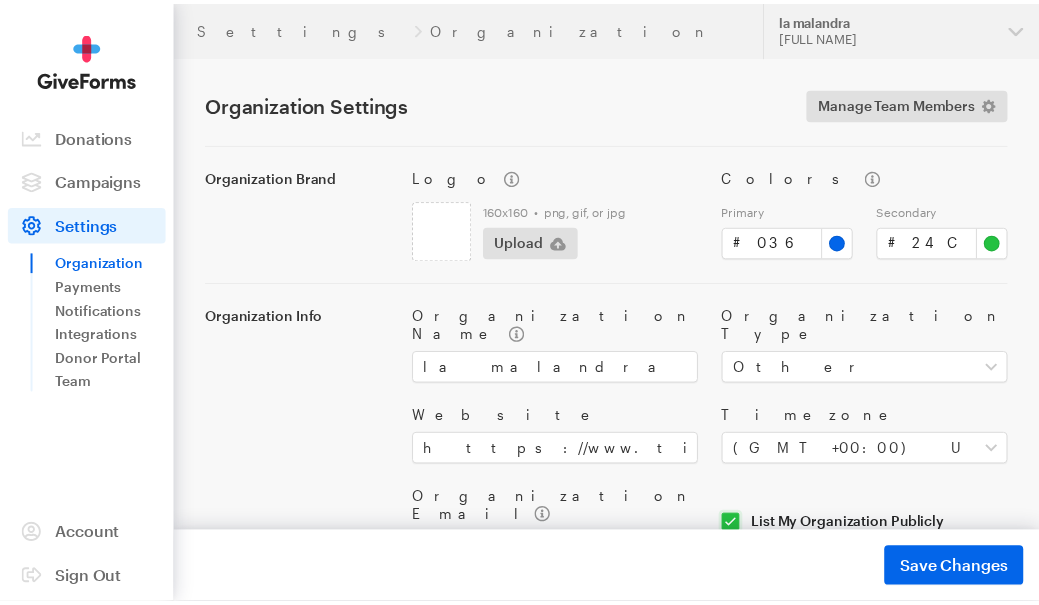 scroll, scrollTop: 0, scrollLeft: 0, axis: both 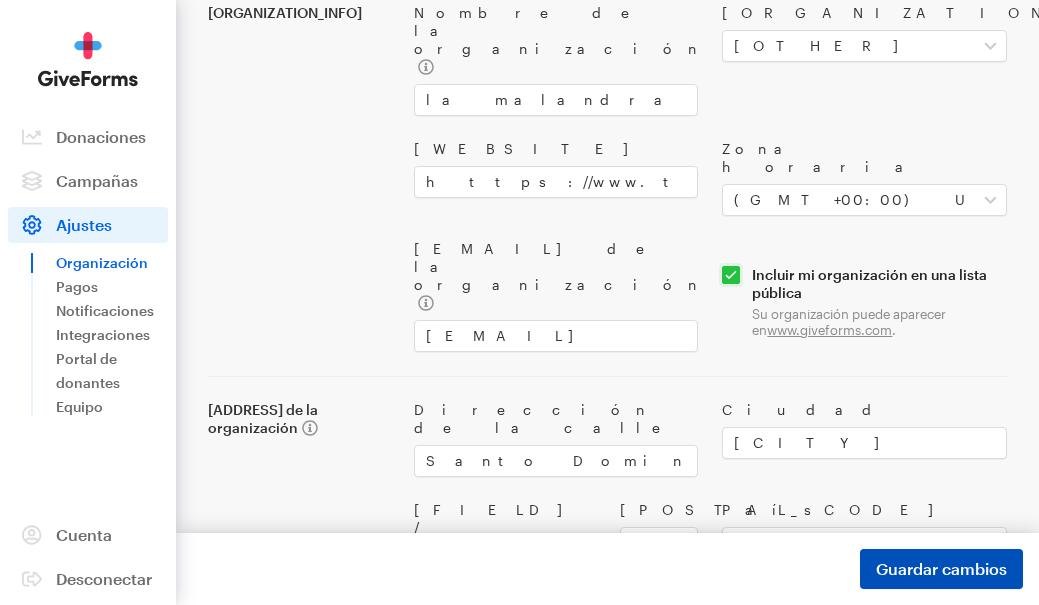 click on "Guardar cambios" at bounding box center (941, 568) 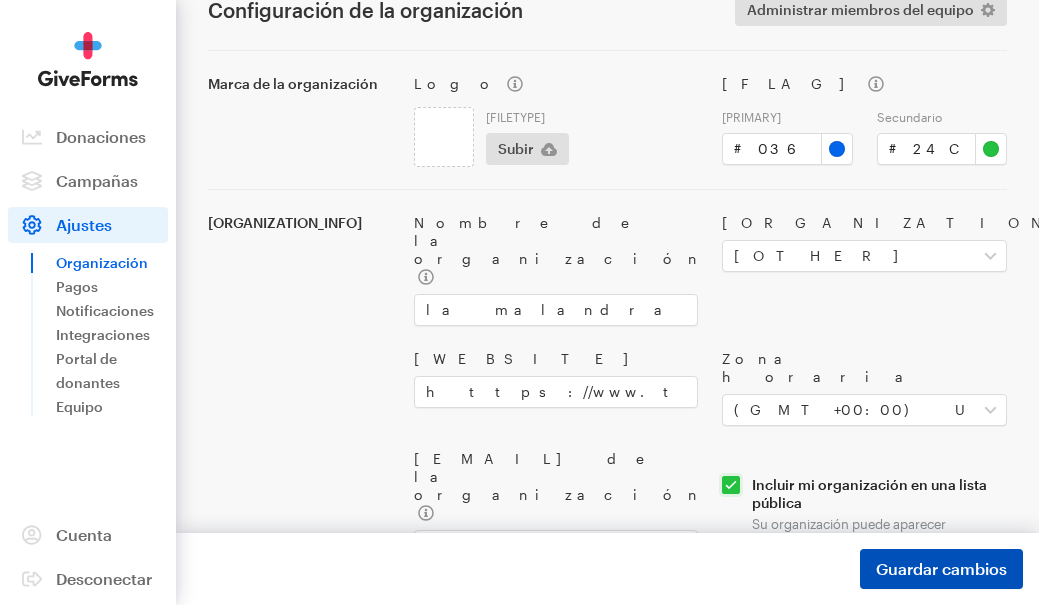 scroll, scrollTop: 58, scrollLeft: 0, axis: vertical 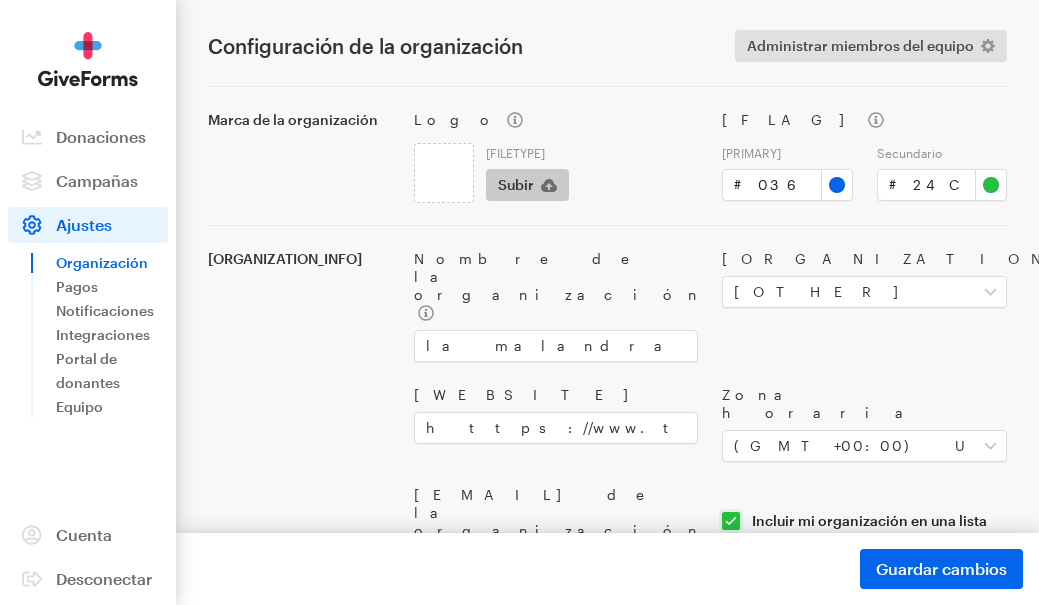 click on "Subir" at bounding box center [516, 184] 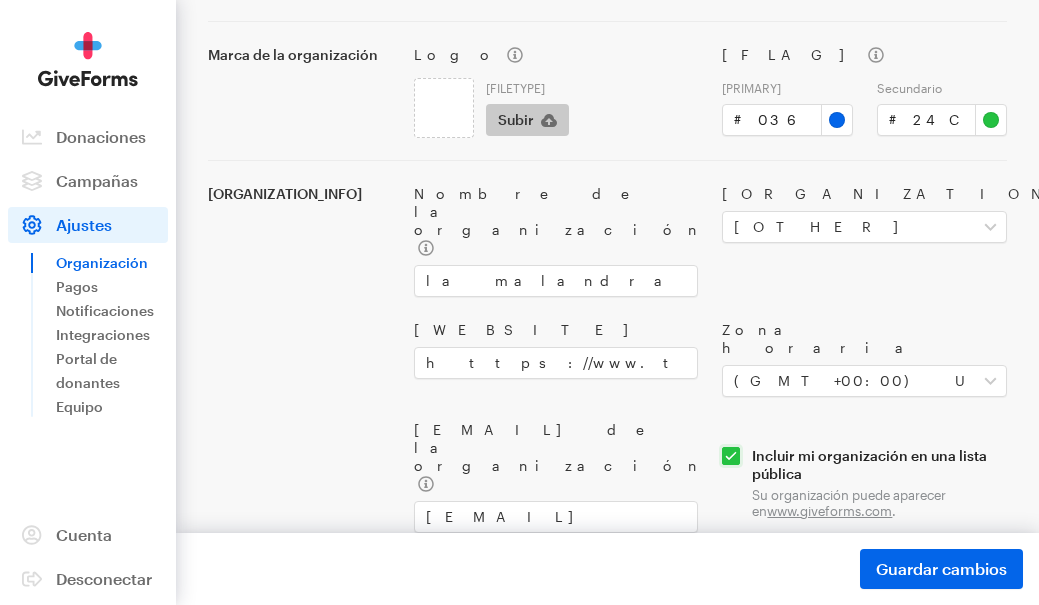 scroll, scrollTop: 140, scrollLeft: 0, axis: vertical 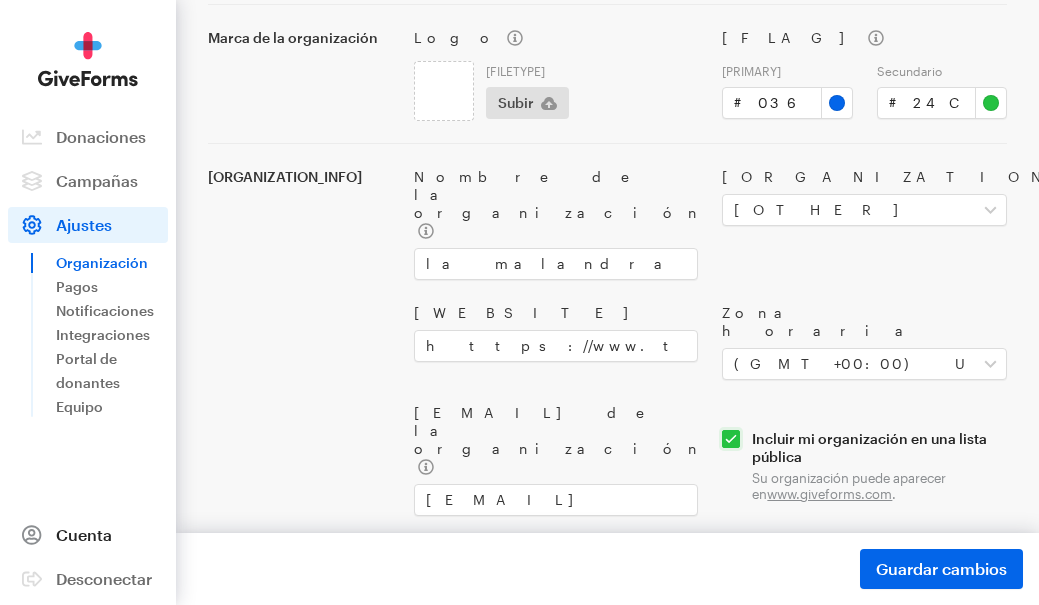 click on "Cuenta" at bounding box center [84, 534] 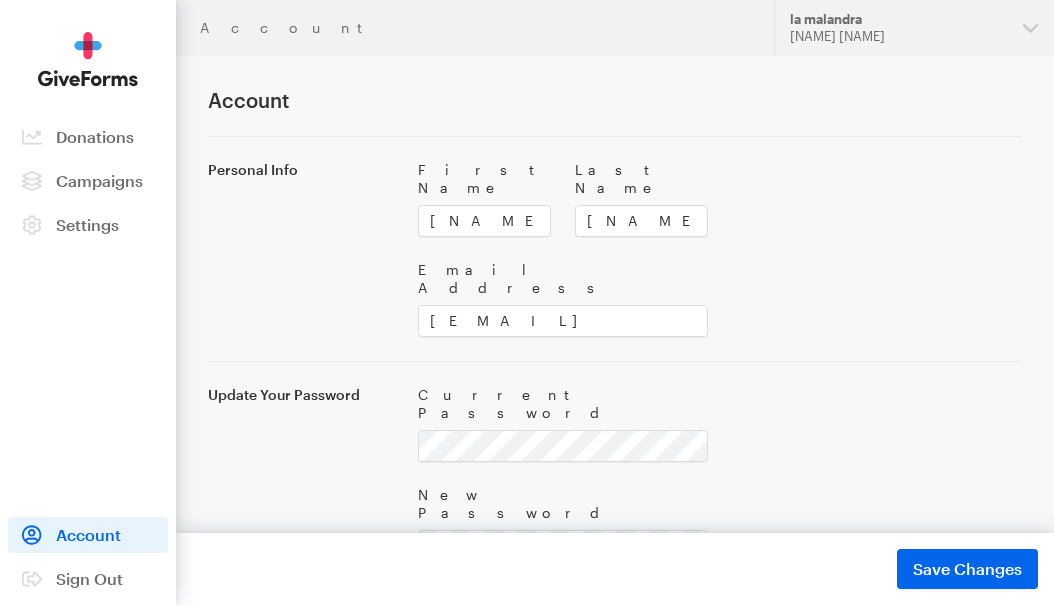 scroll, scrollTop: 0, scrollLeft: 0, axis: both 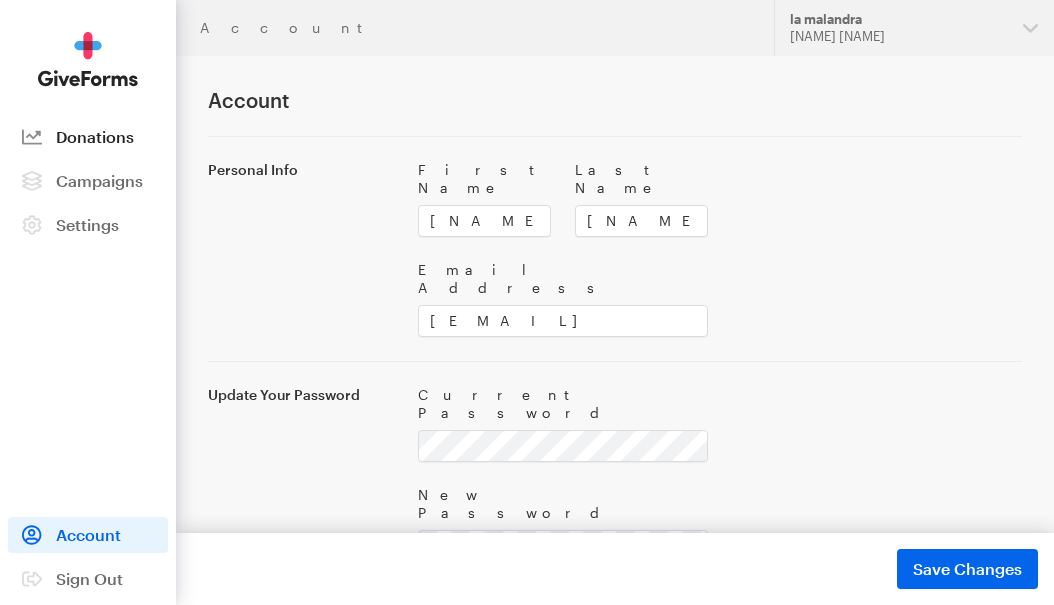 click on "Donations" at bounding box center (95, 136) 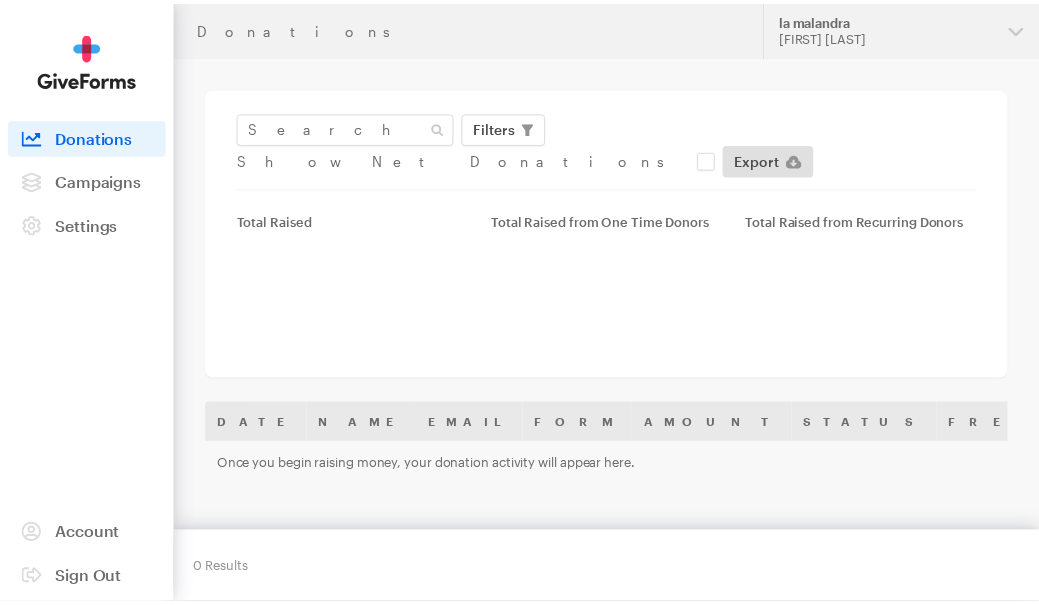 scroll, scrollTop: 0, scrollLeft: 0, axis: both 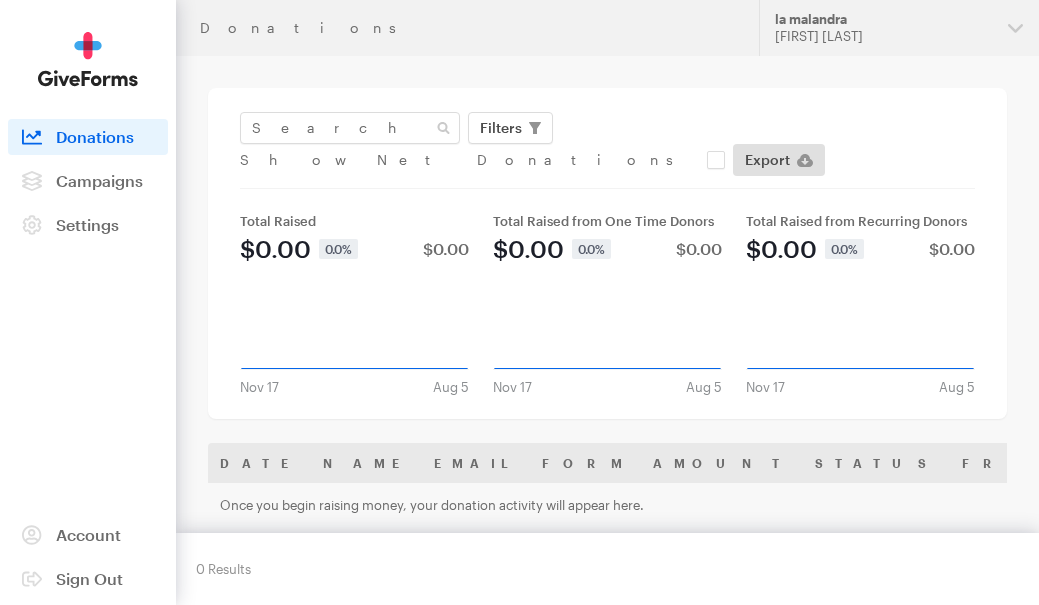 click on "Once you begin raising money, your donation activity will appear here." at bounding box center (985, 505) 